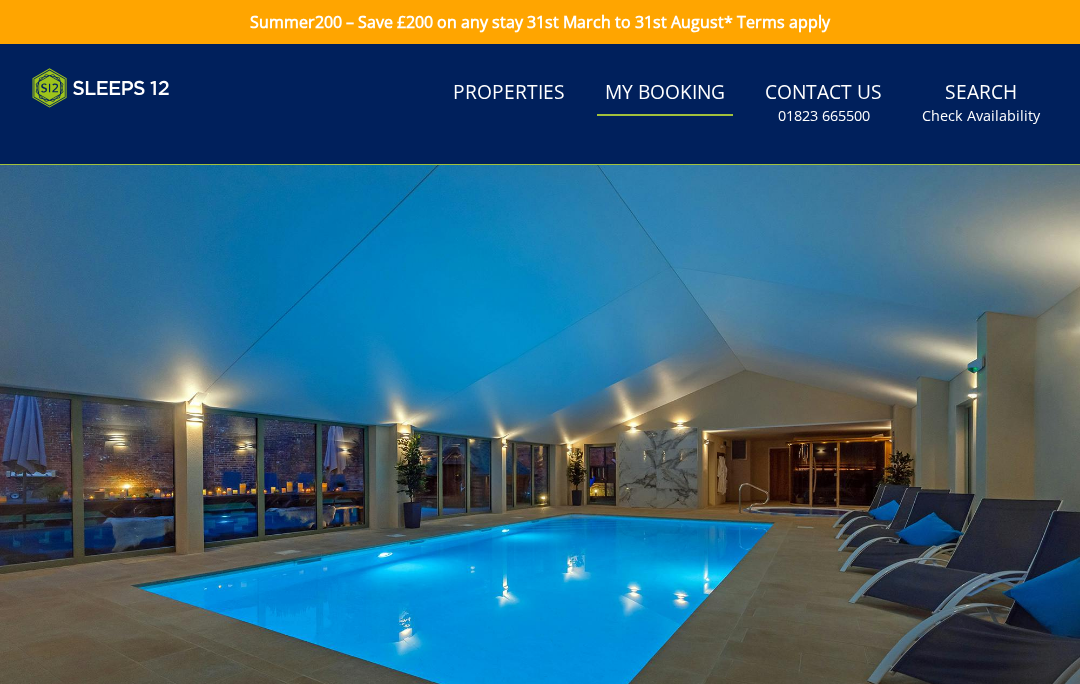 scroll, scrollTop: 0, scrollLeft: 0, axis: both 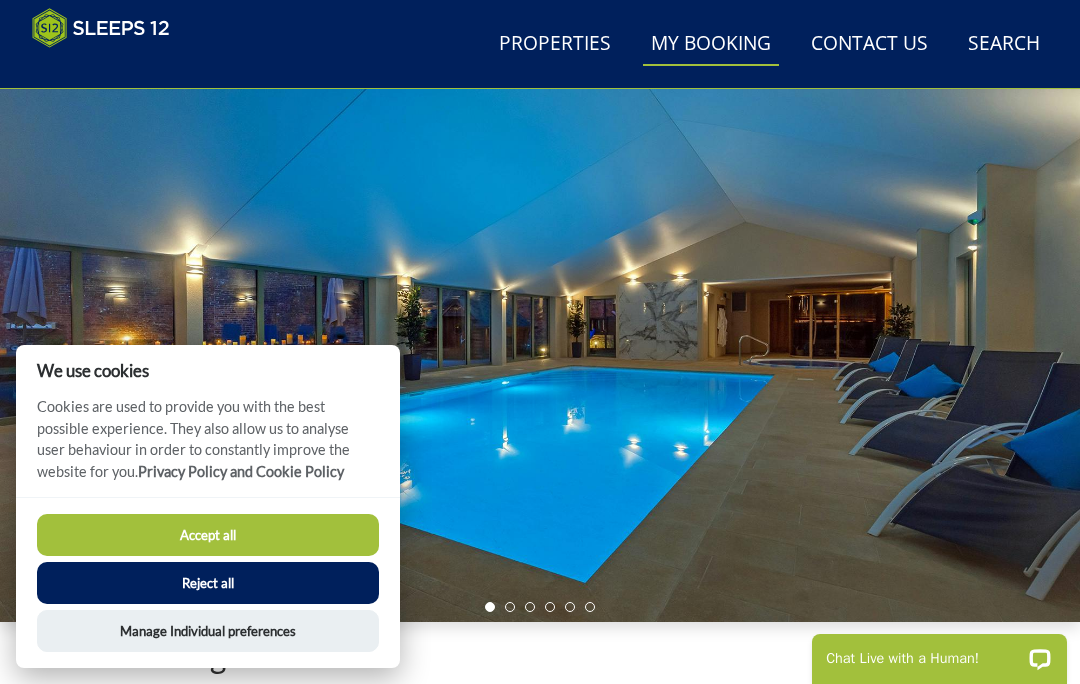 click on "Accept all" at bounding box center [208, 535] 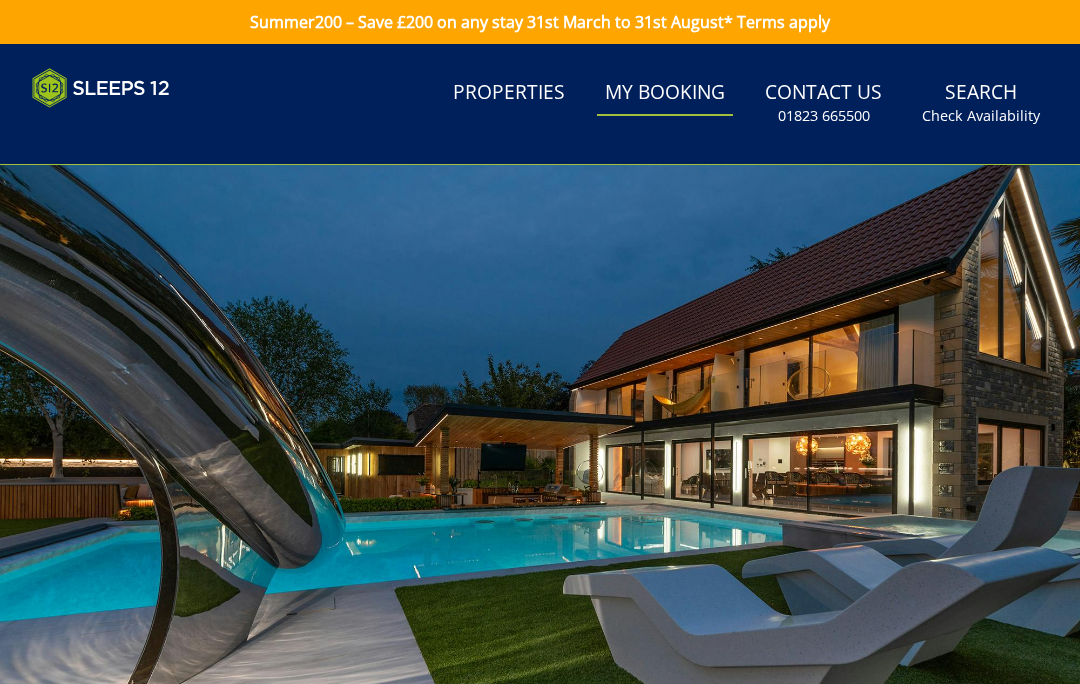 scroll, scrollTop: 0, scrollLeft: 0, axis: both 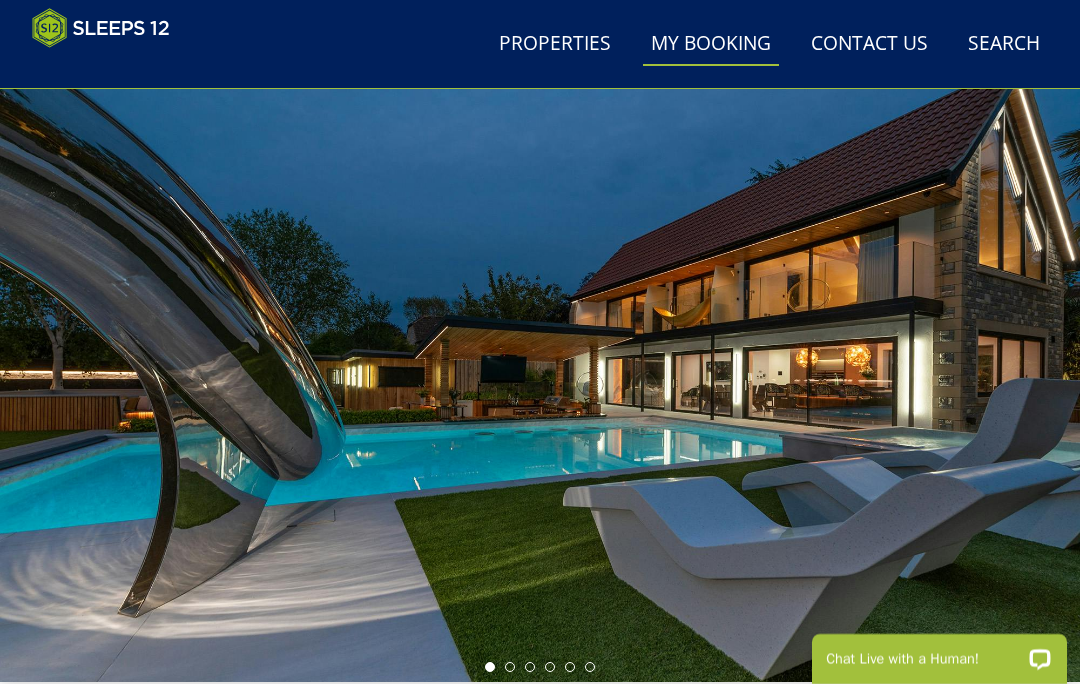 click on "Properties" at bounding box center (555, 44) 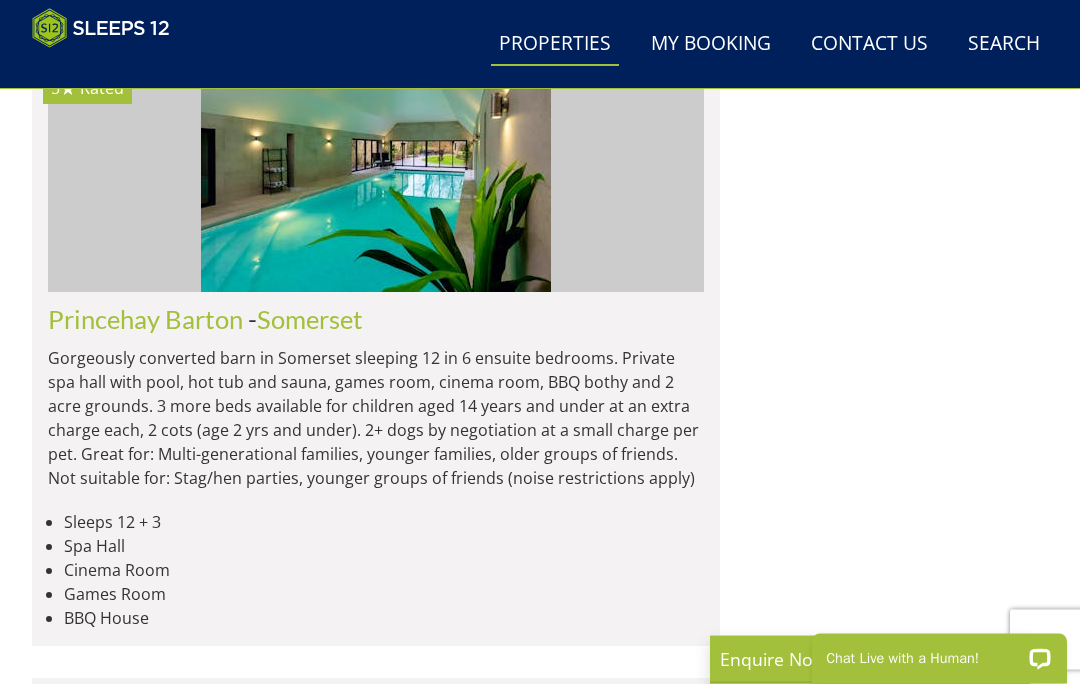scroll, scrollTop: 4774, scrollLeft: 0, axis: vertical 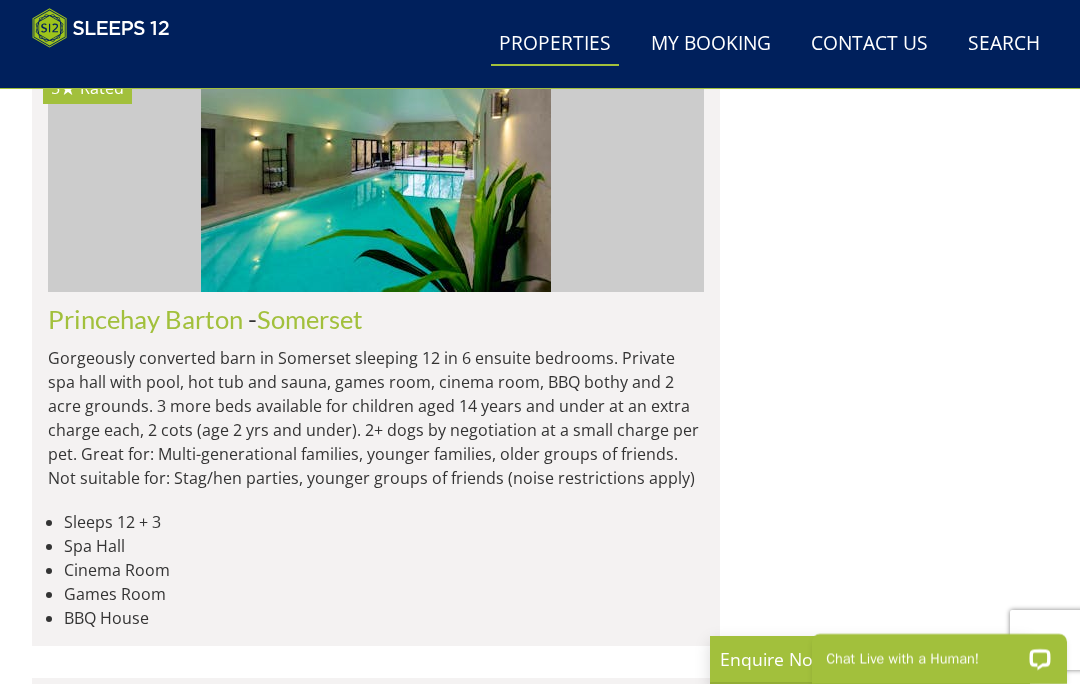 click on "Somerset" at bounding box center [254, -2030] 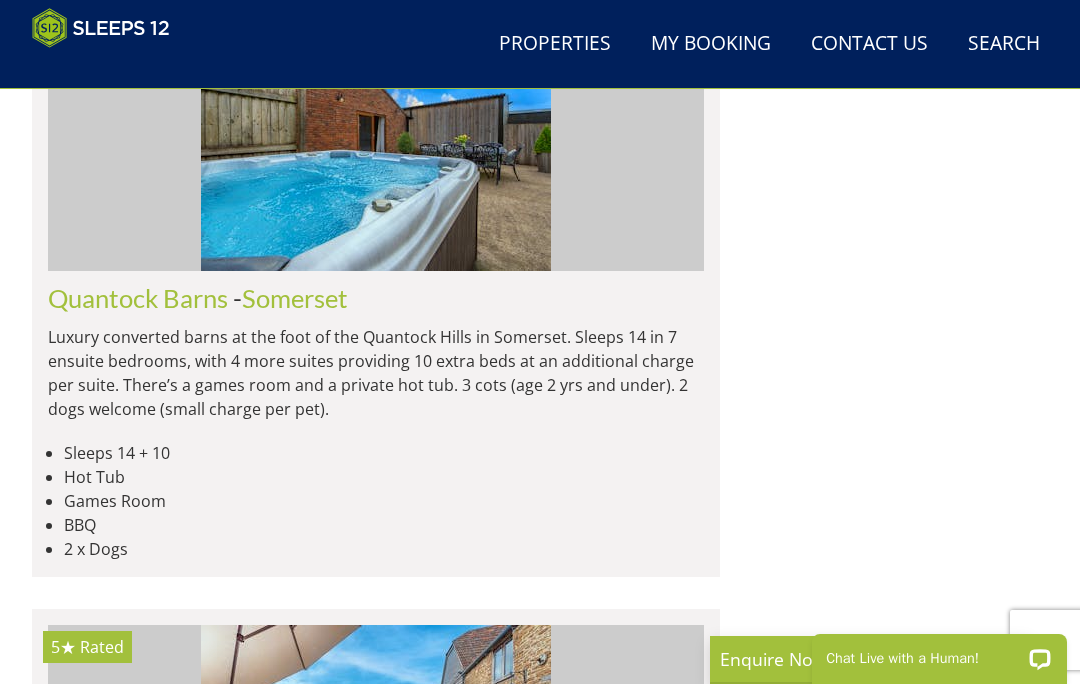 scroll, scrollTop: 3832, scrollLeft: 0, axis: vertical 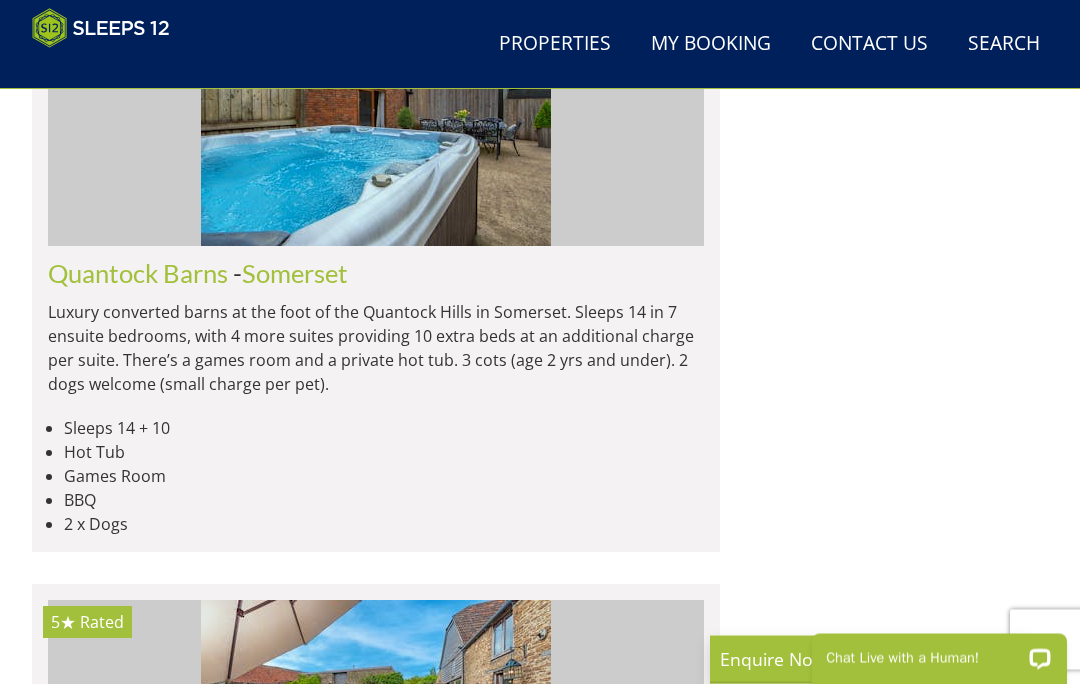 click on "Somerset" at bounding box center (254, -1131) 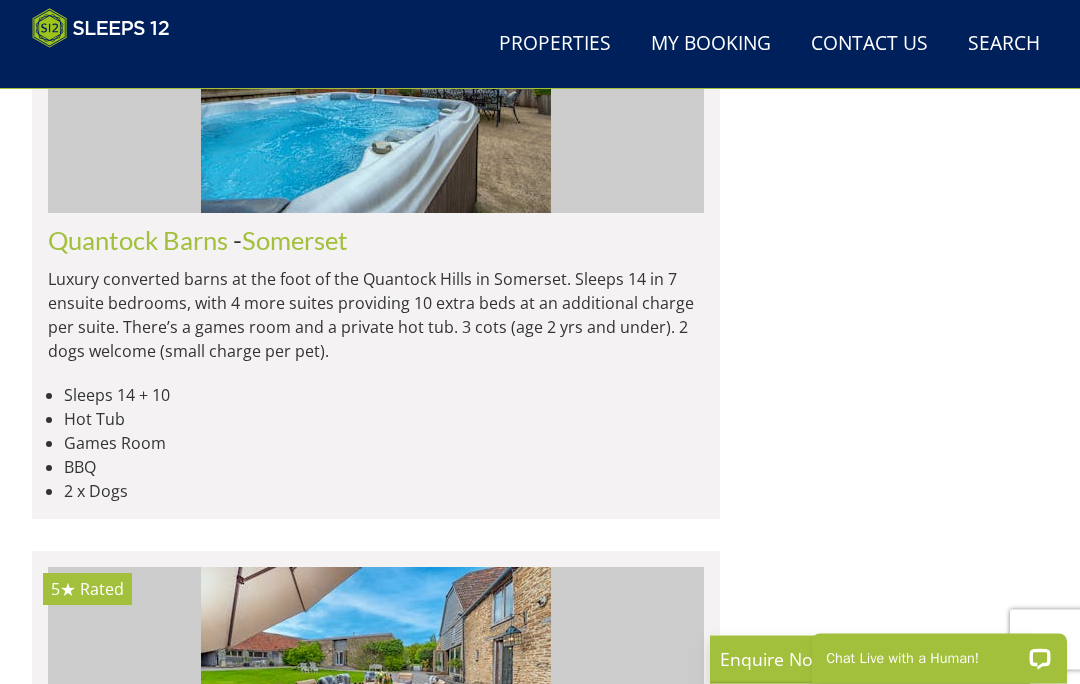 scroll, scrollTop: 3866, scrollLeft: 0, axis: vertical 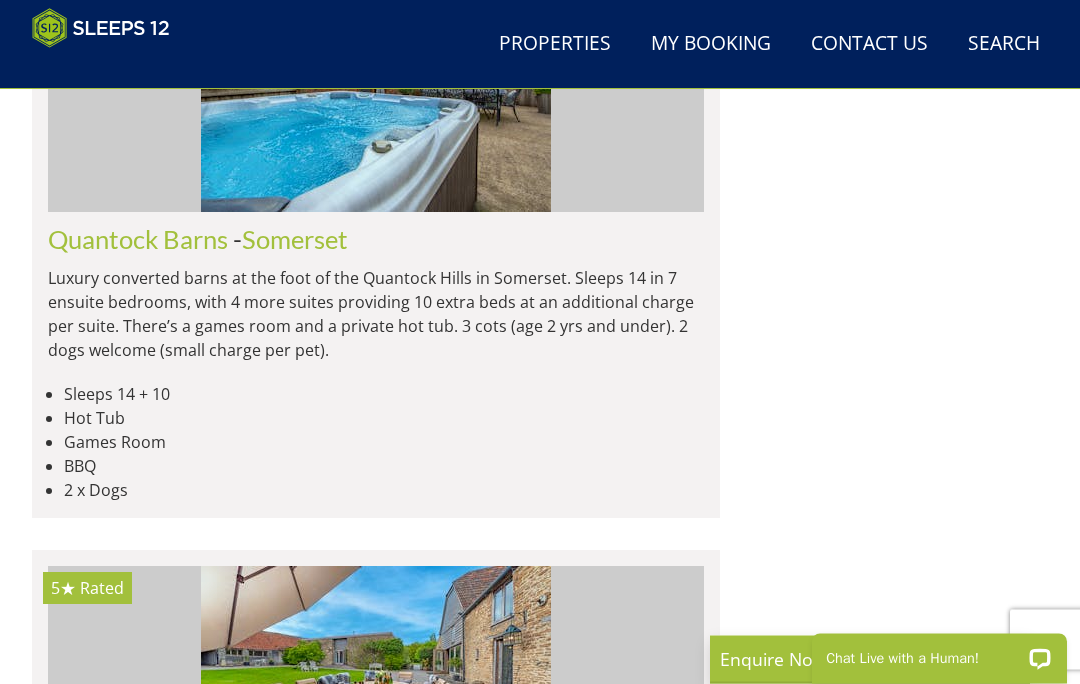 click on "The Granary" at bounding box center [117, -1165] 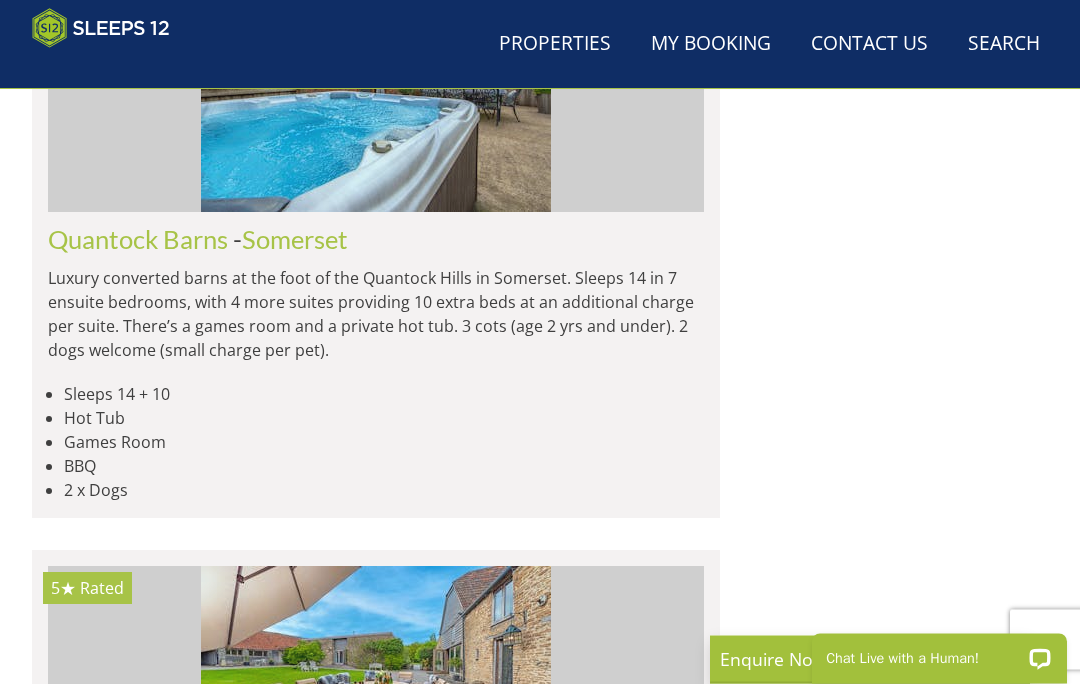 scroll, scrollTop: 3867, scrollLeft: 0, axis: vertical 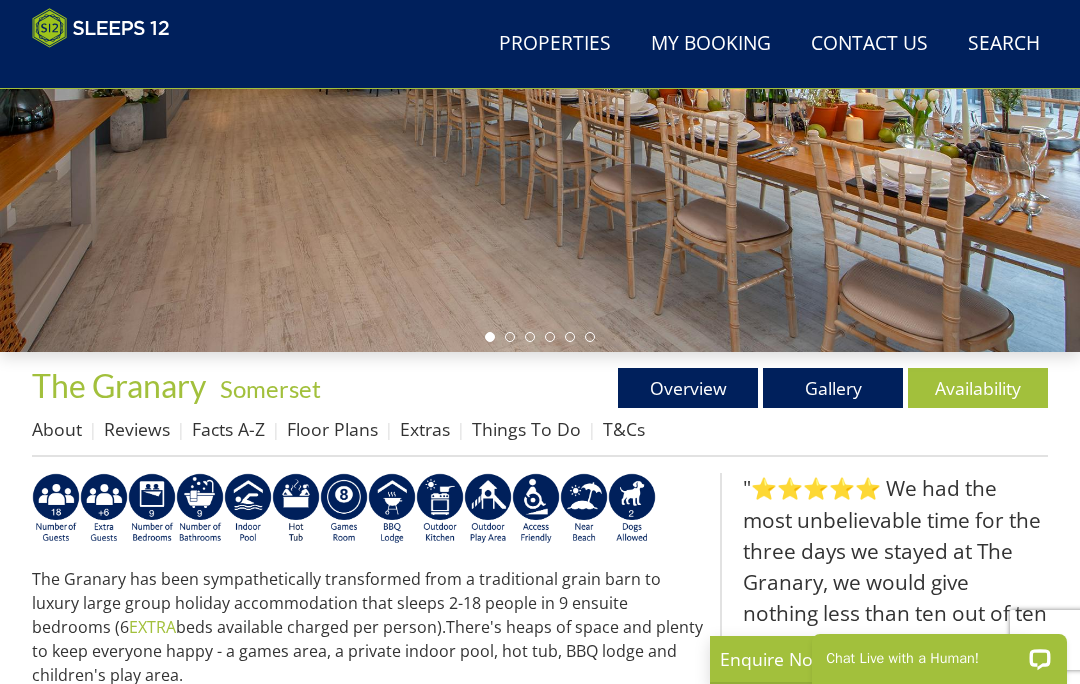 click on "Gallery" at bounding box center [833, 388] 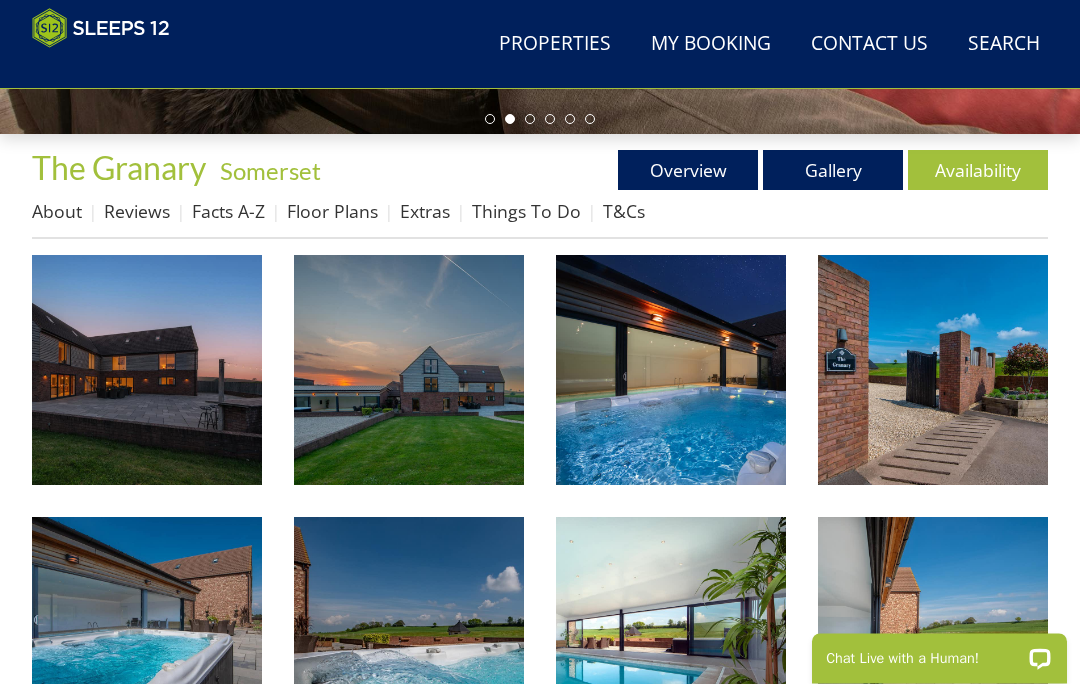 scroll, scrollTop: 602, scrollLeft: 0, axis: vertical 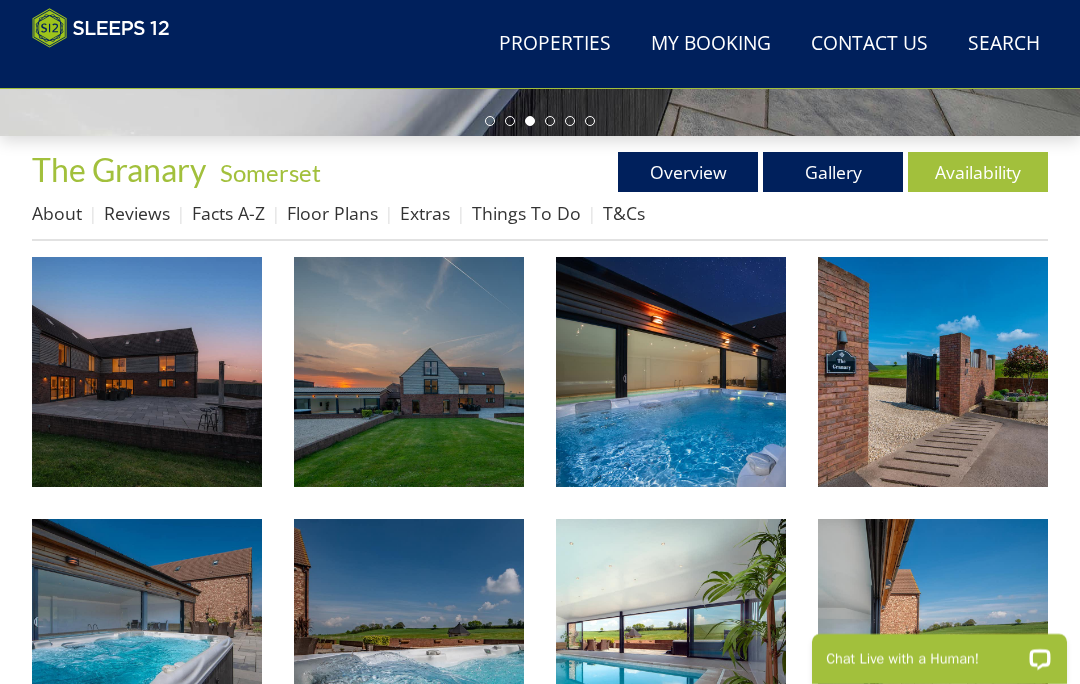 click at bounding box center [147, 372] 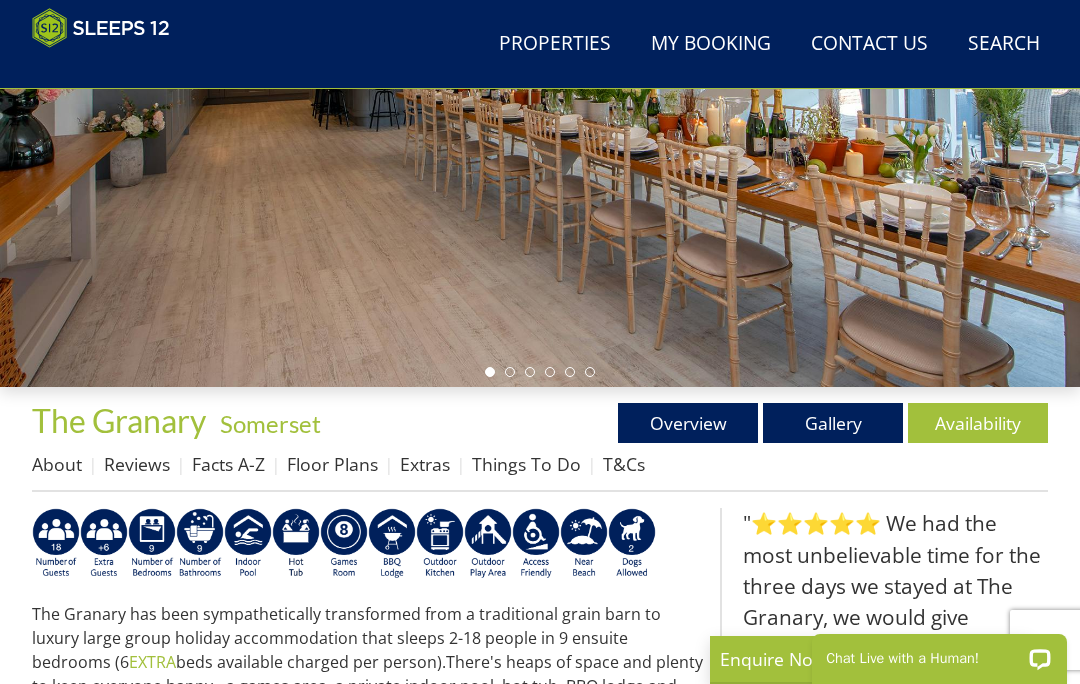 scroll, scrollTop: 312, scrollLeft: 0, axis: vertical 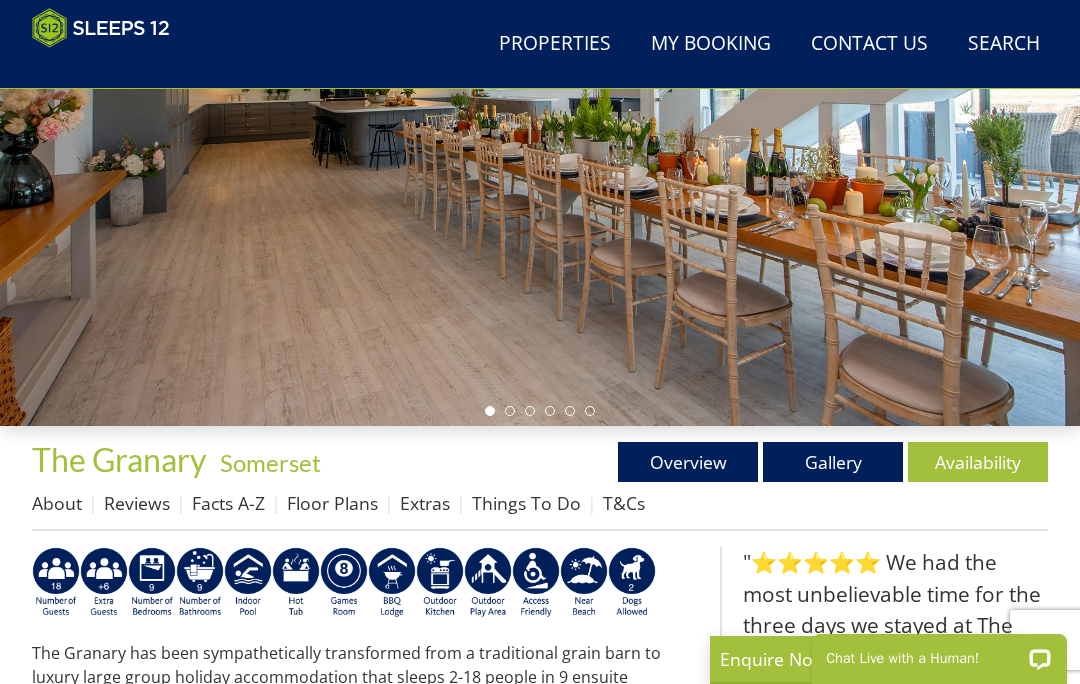 click on "Properties" at bounding box center [555, 44] 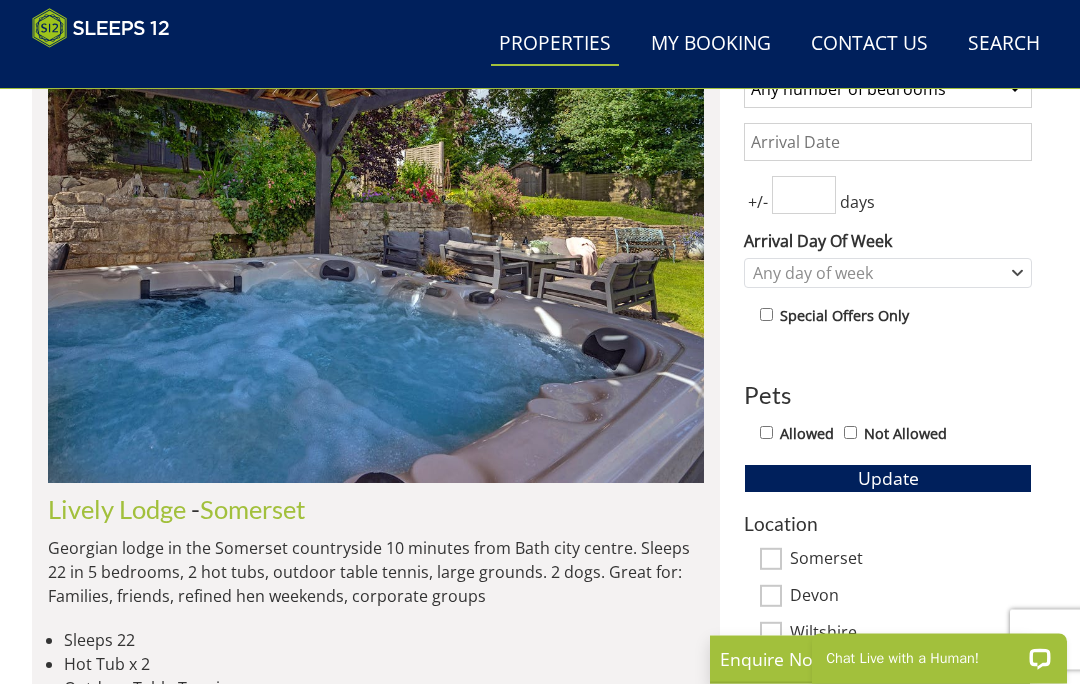 scroll, scrollTop: 797, scrollLeft: 0, axis: vertical 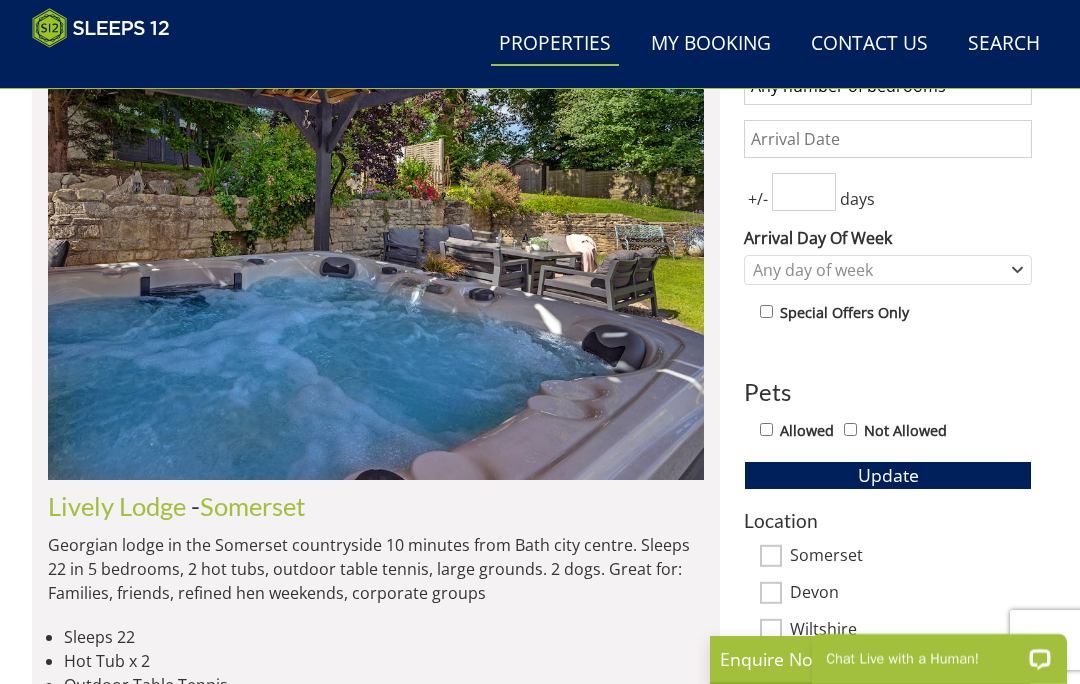 click on "Lively Lodge" at bounding box center (117, 506) 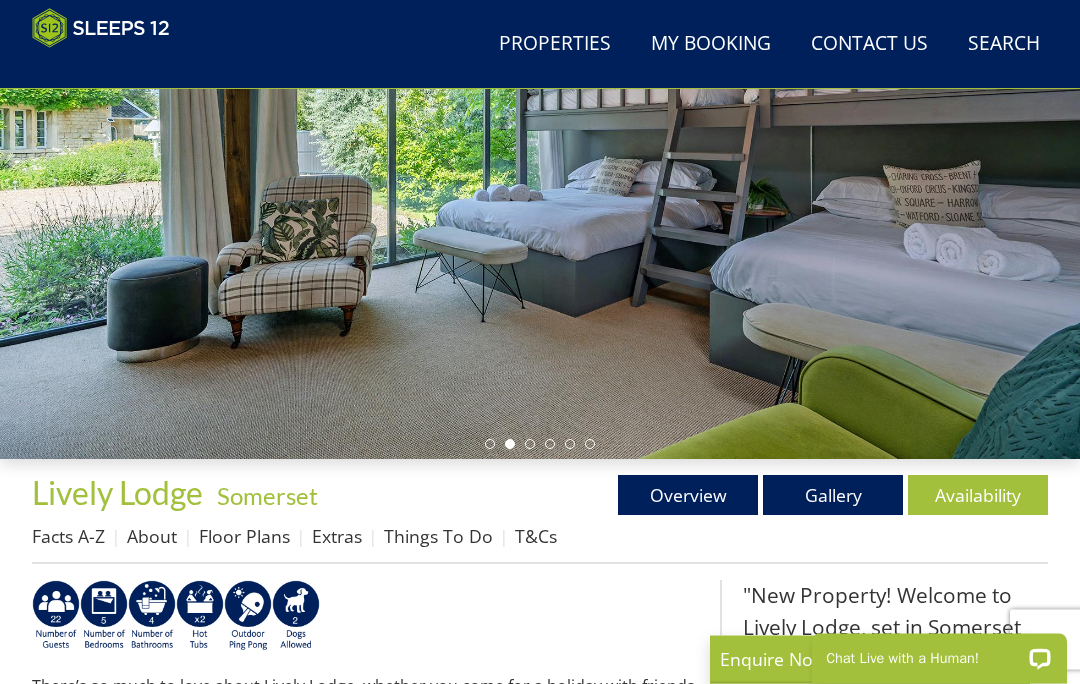 scroll, scrollTop: 279, scrollLeft: 0, axis: vertical 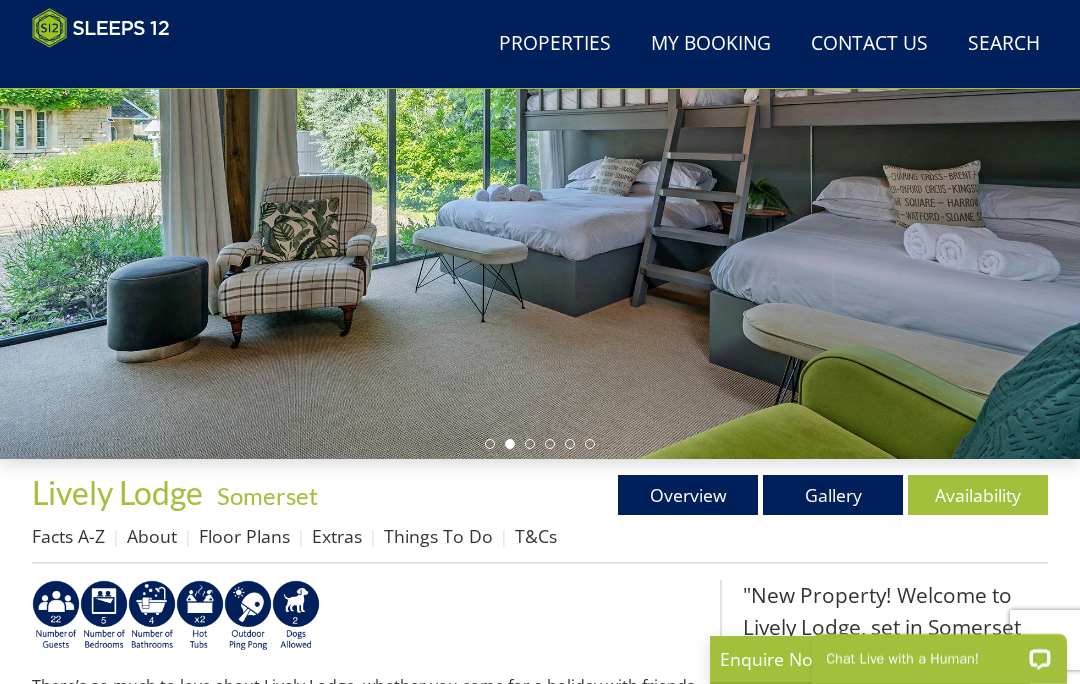 click on "Gallery" at bounding box center [833, 495] 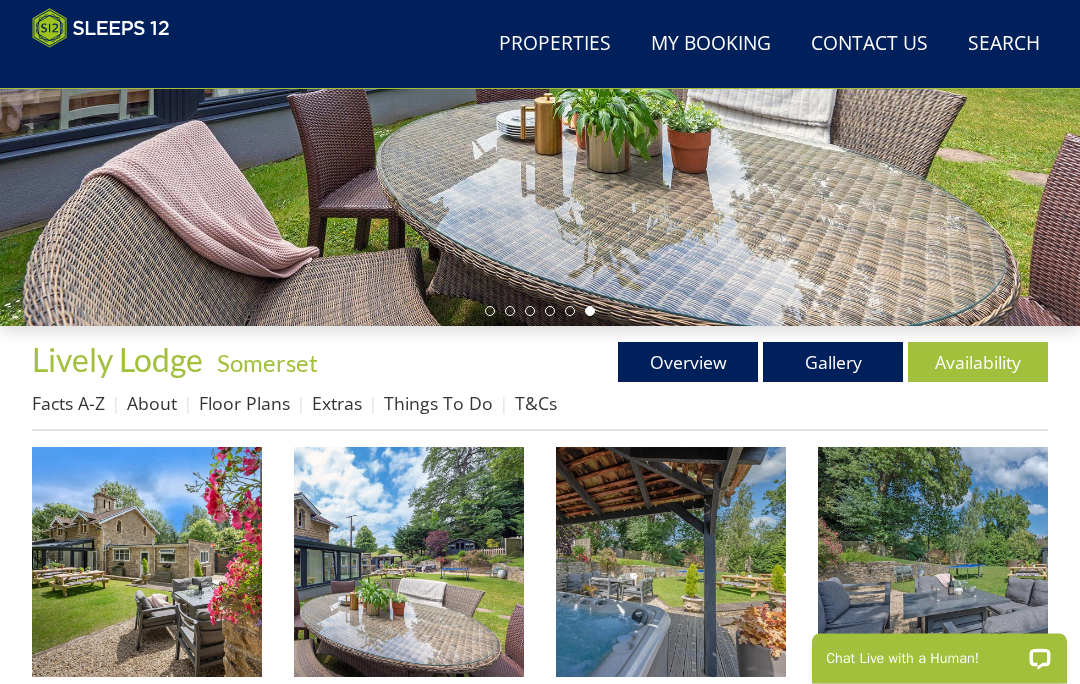 scroll, scrollTop: 412, scrollLeft: 0, axis: vertical 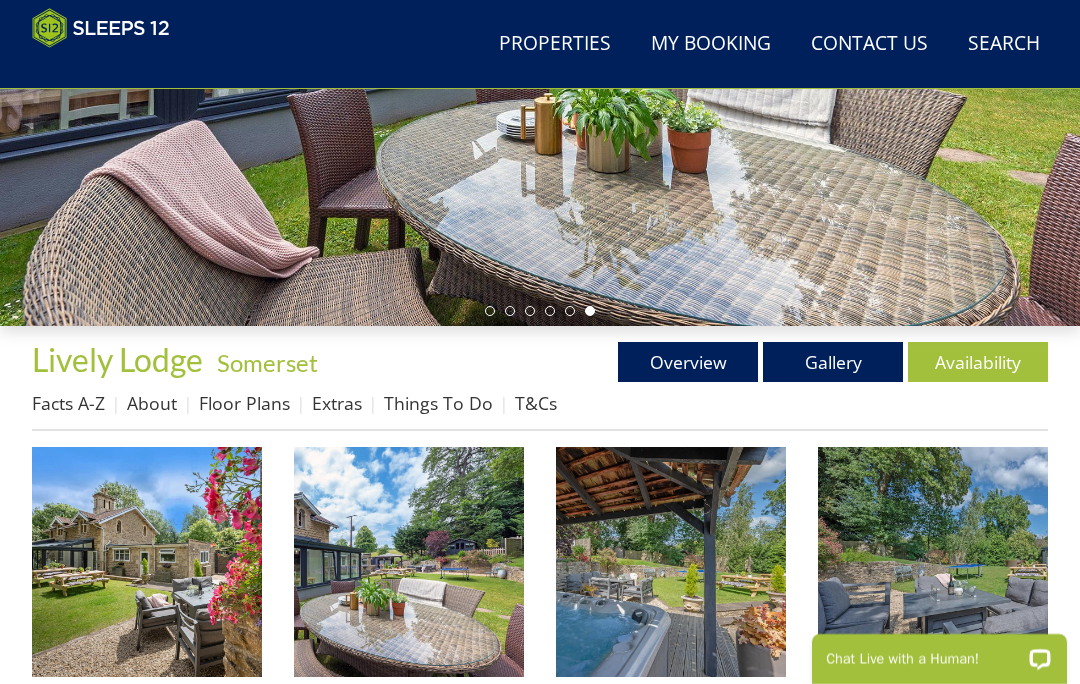 click at bounding box center [147, 562] 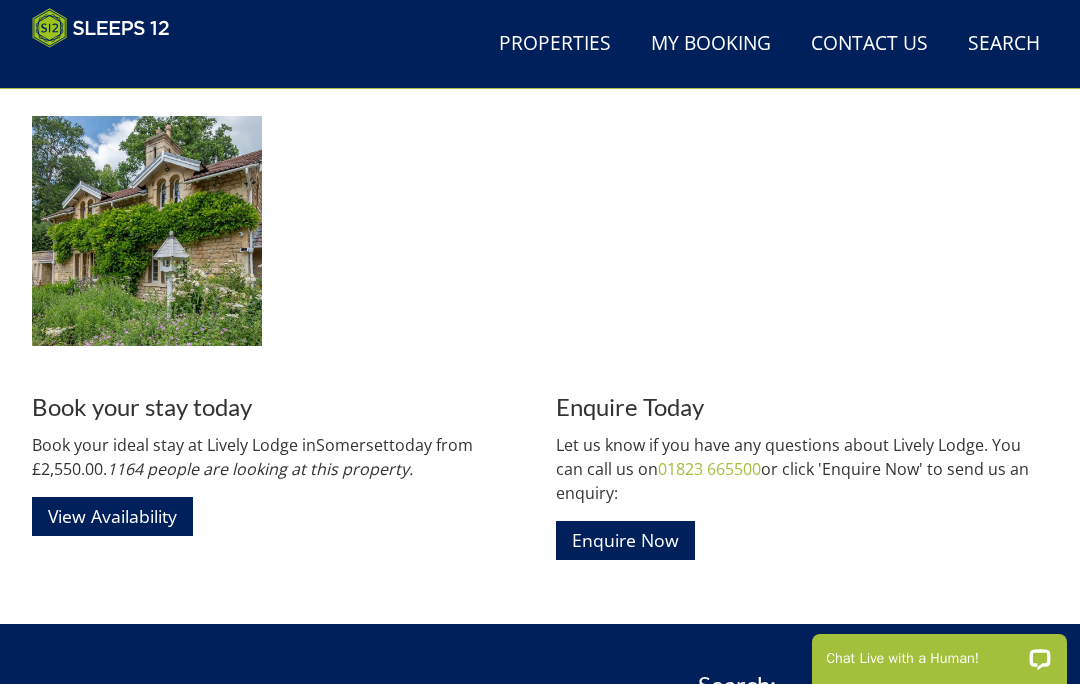 scroll, scrollTop: 2574, scrollLeft: 0, axis: vertical 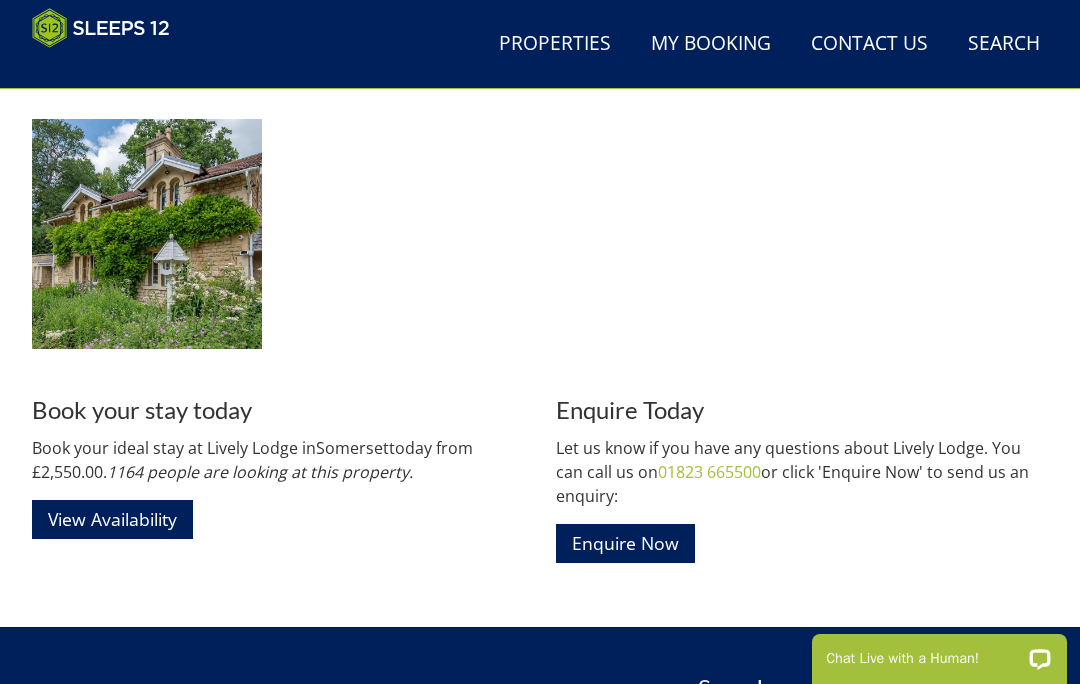 click on "View Availability" at bounding box center [112, 519] 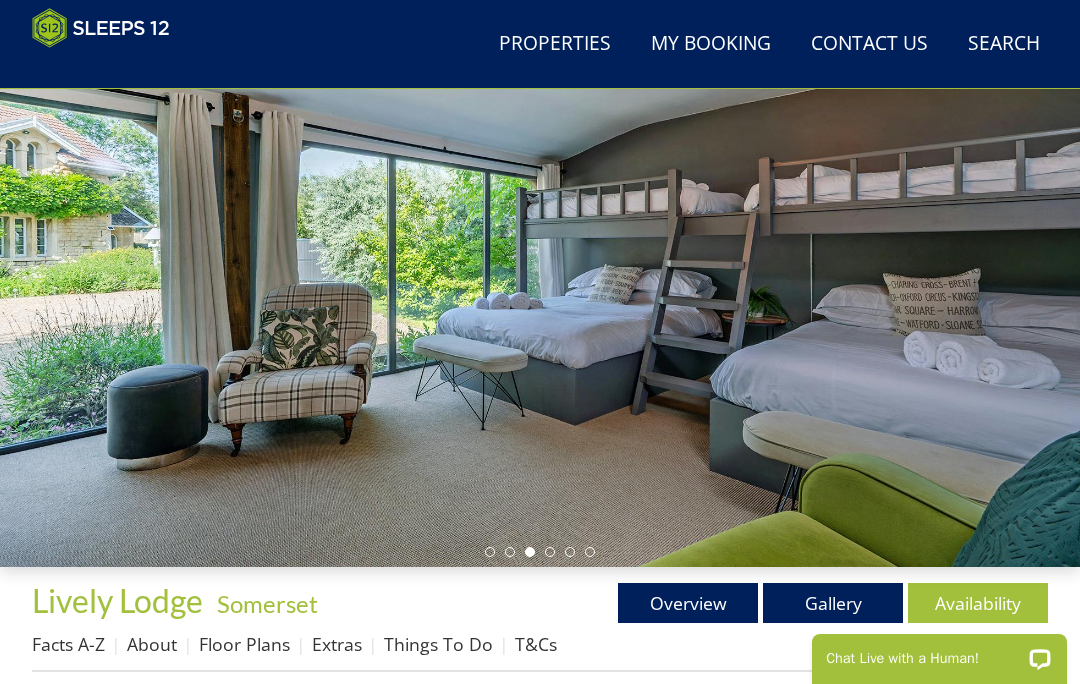 scroll, scrollTop: 0, scrollLeft: 0, axis: both 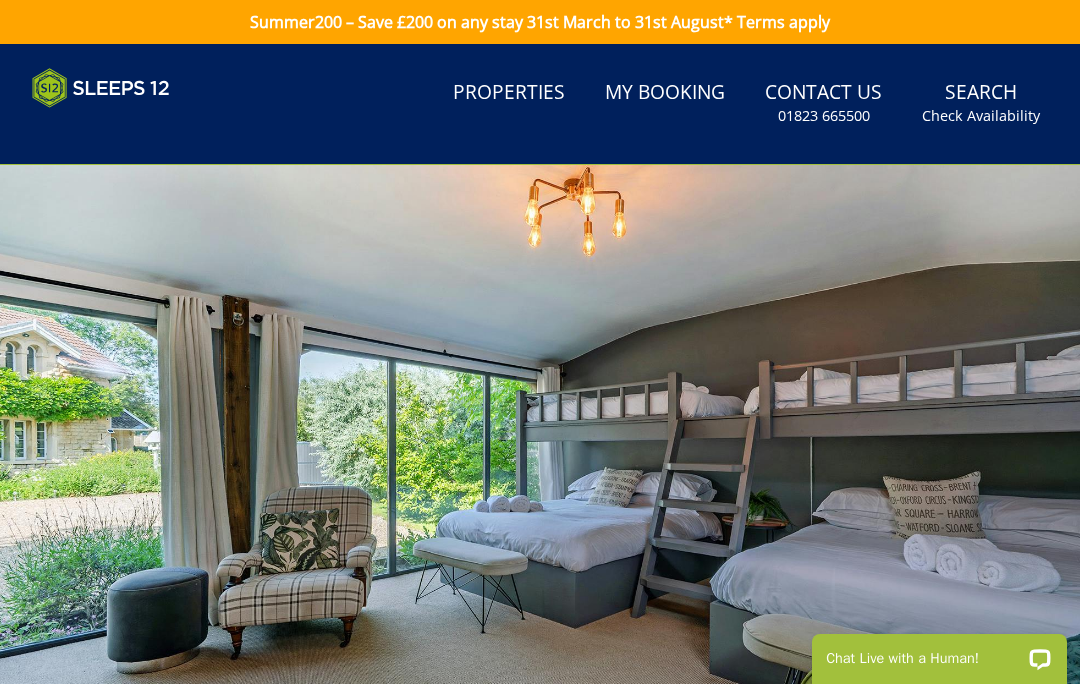 click on "Properties" at bounding box center (509, 93) 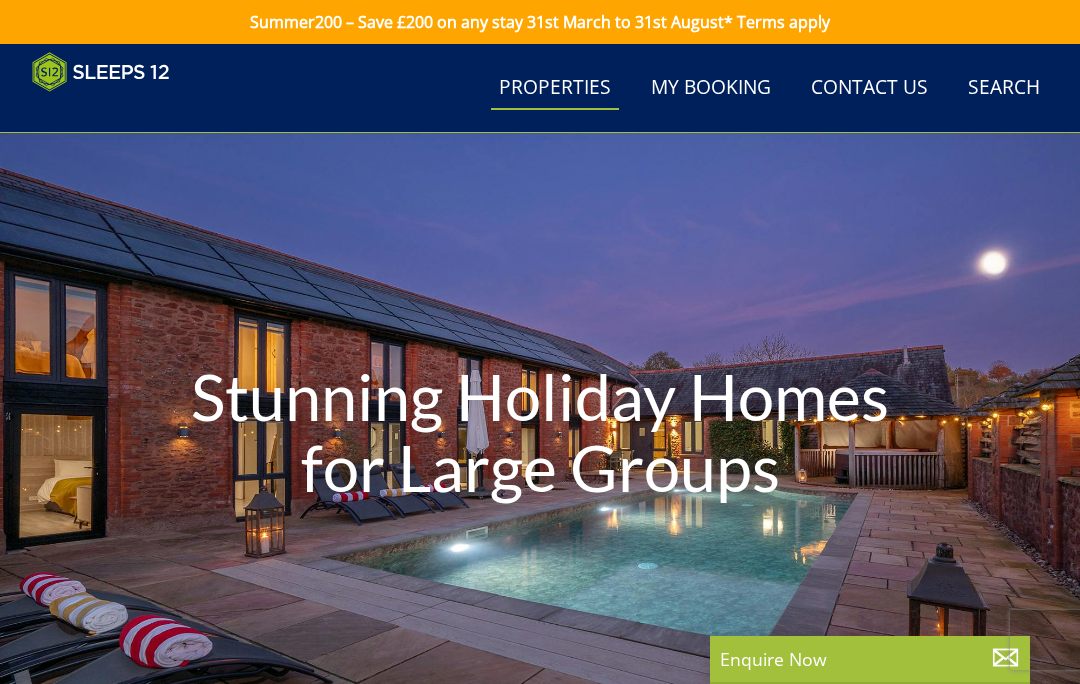 scroll, scrollTop: 0, scrollLeft: 3280, axis: horizontal 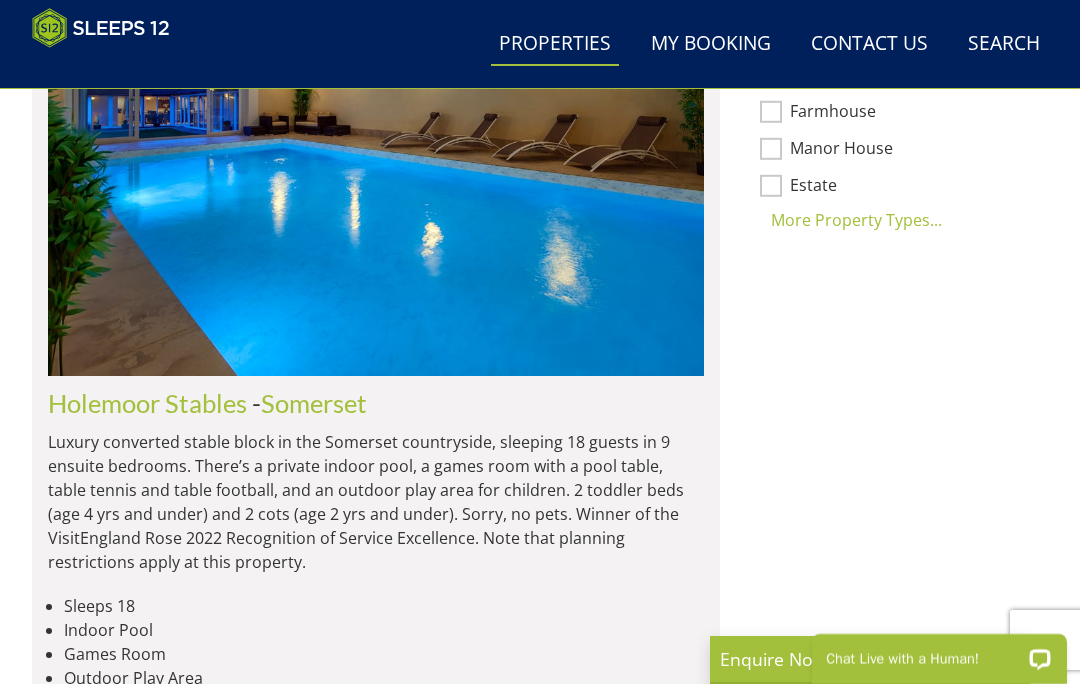 click on "Holemoor Stables" at bounding box center (147, 403) 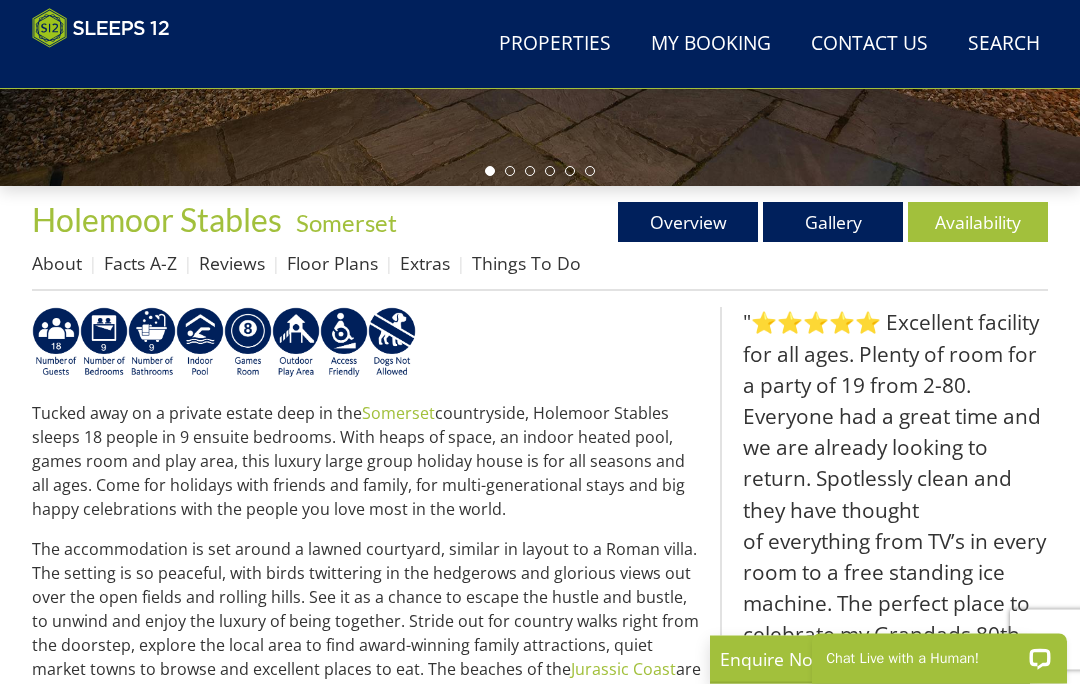 scroll, scrollTop: 554, scrollLeft: 0, axis: vertical 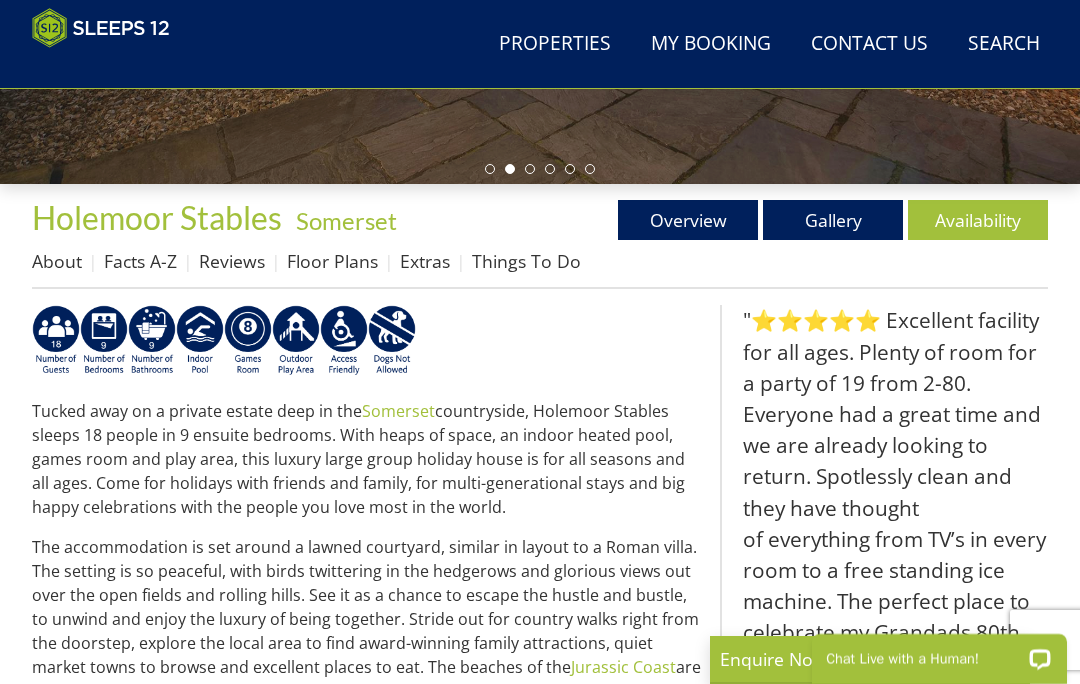 click on "Gallery" at bounding box center (833, 220) 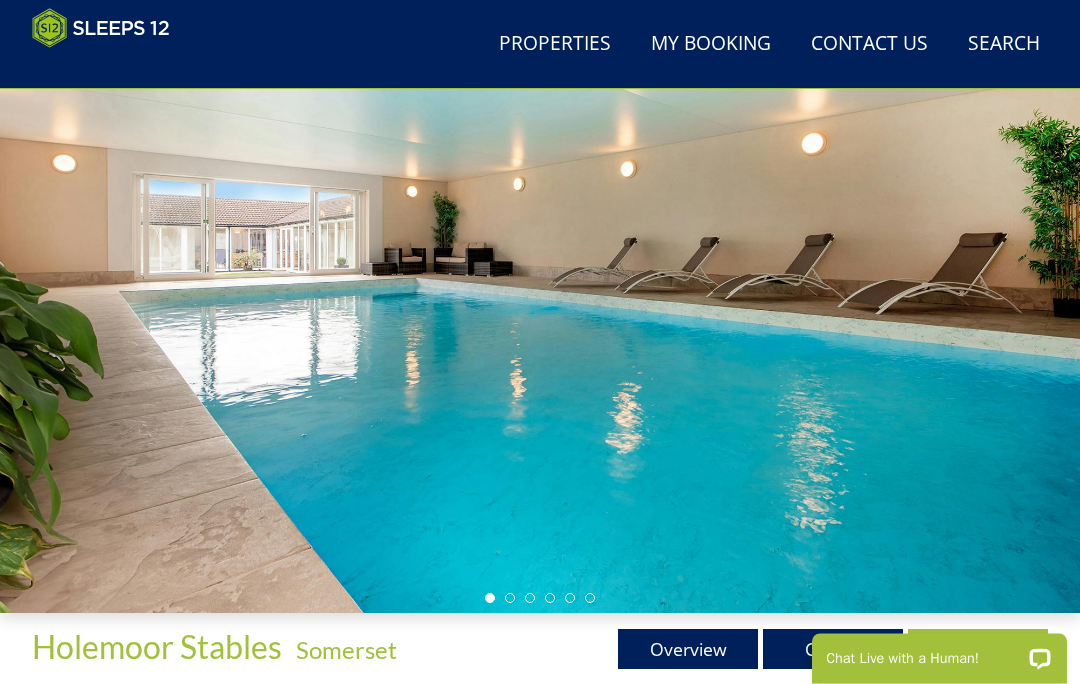 scroll, scrollTop: 123, scrollLeft: 0, axis: vertical 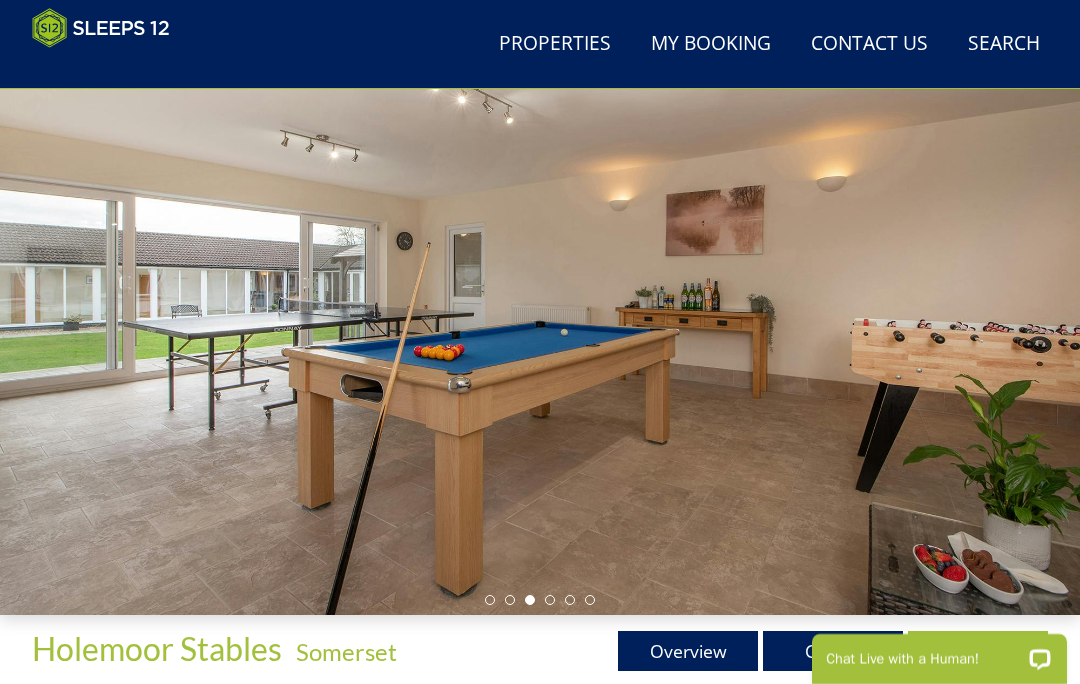 click at bounding box center (540, 312) 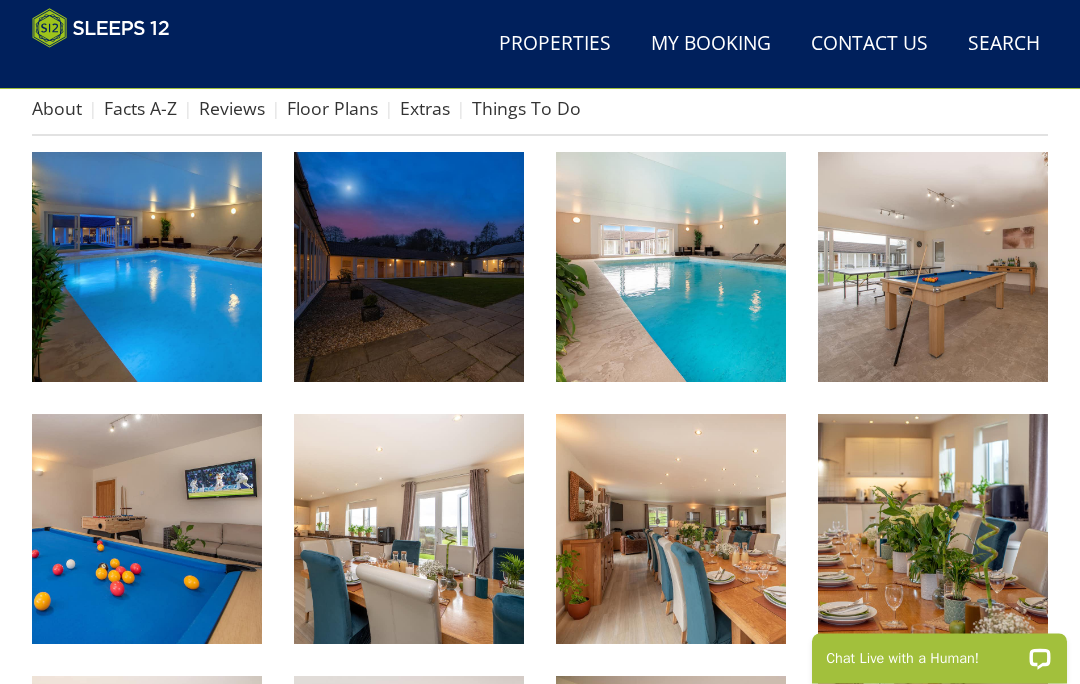 scroll, scrollTop: 707, scrollLeft: 0, axis: vertical 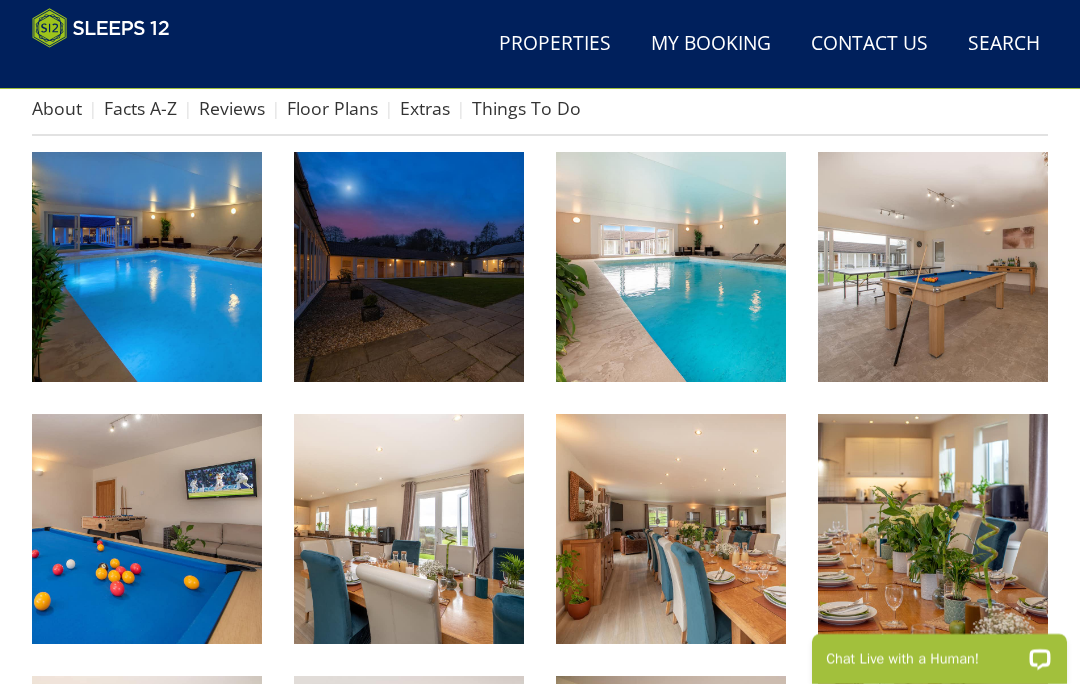 click at bounding box center (147, 267) 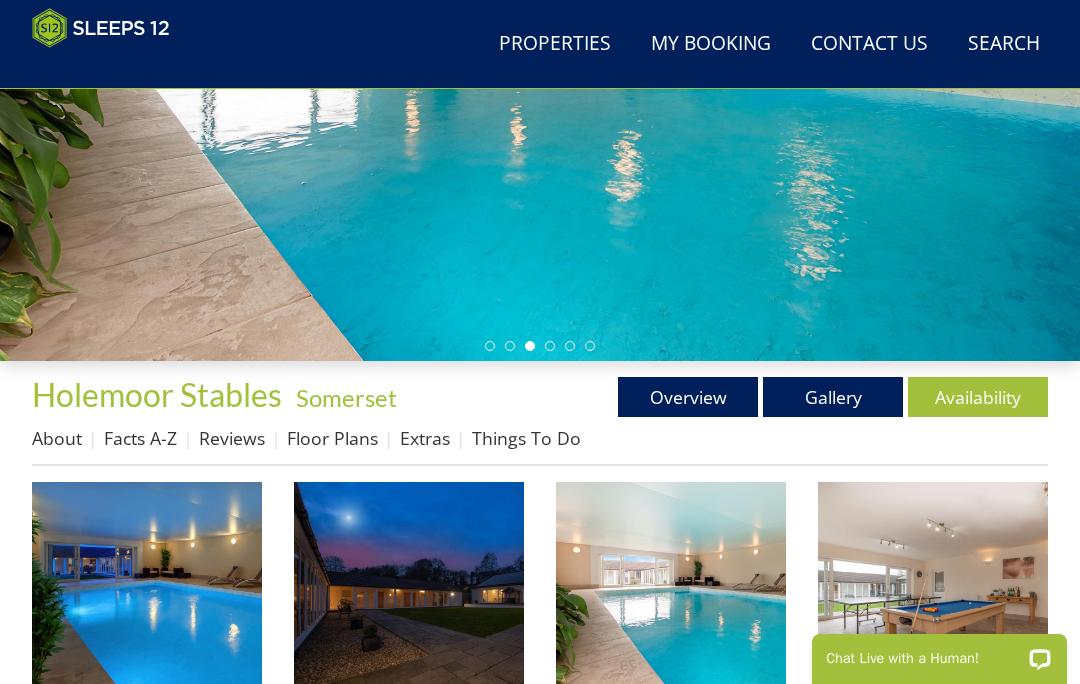 scroll, scrollTop: 366, scrollLeft: 0, axis: vertical 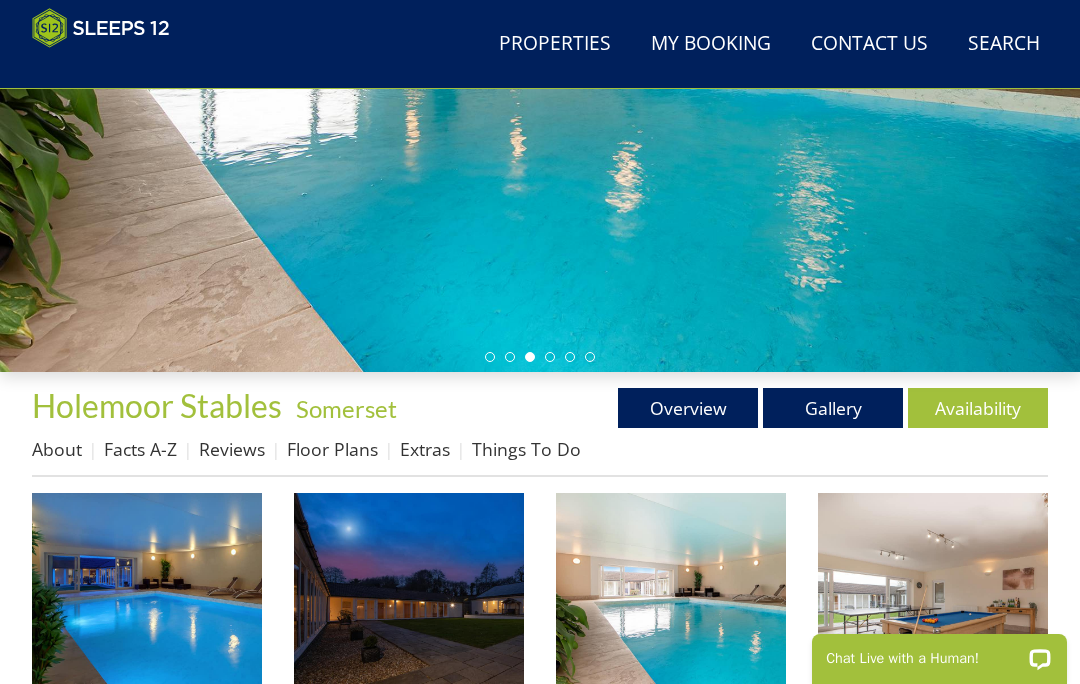 click on "Overview" at bounding box center (688, 408) 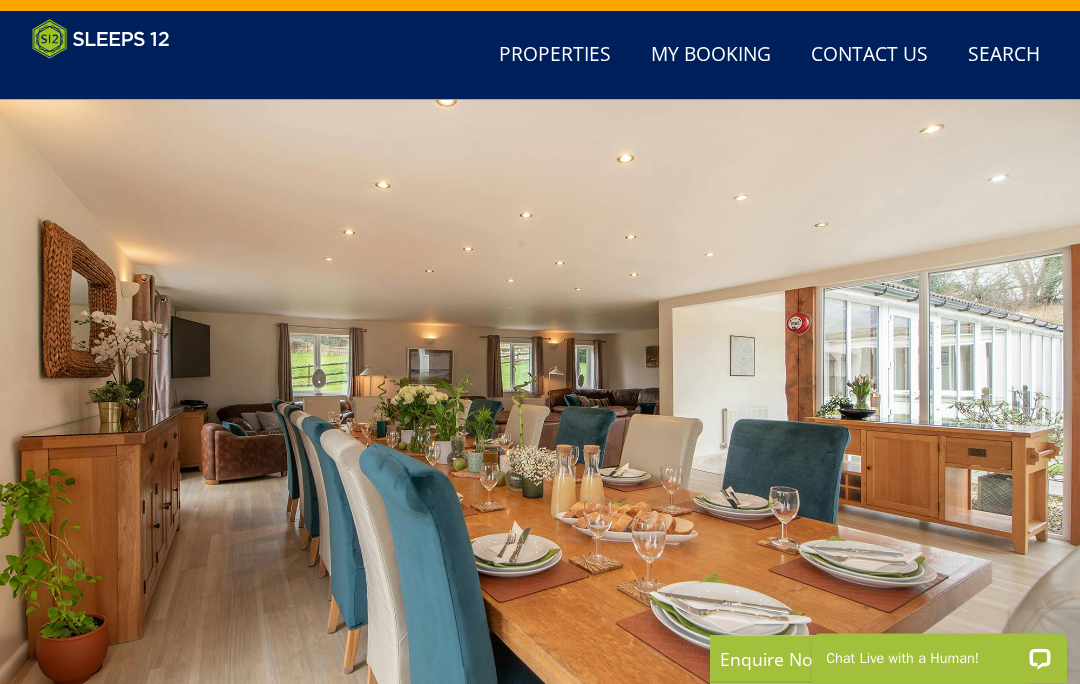 scroll, scrollTop: 0, scrollLeft: 0, axis: both 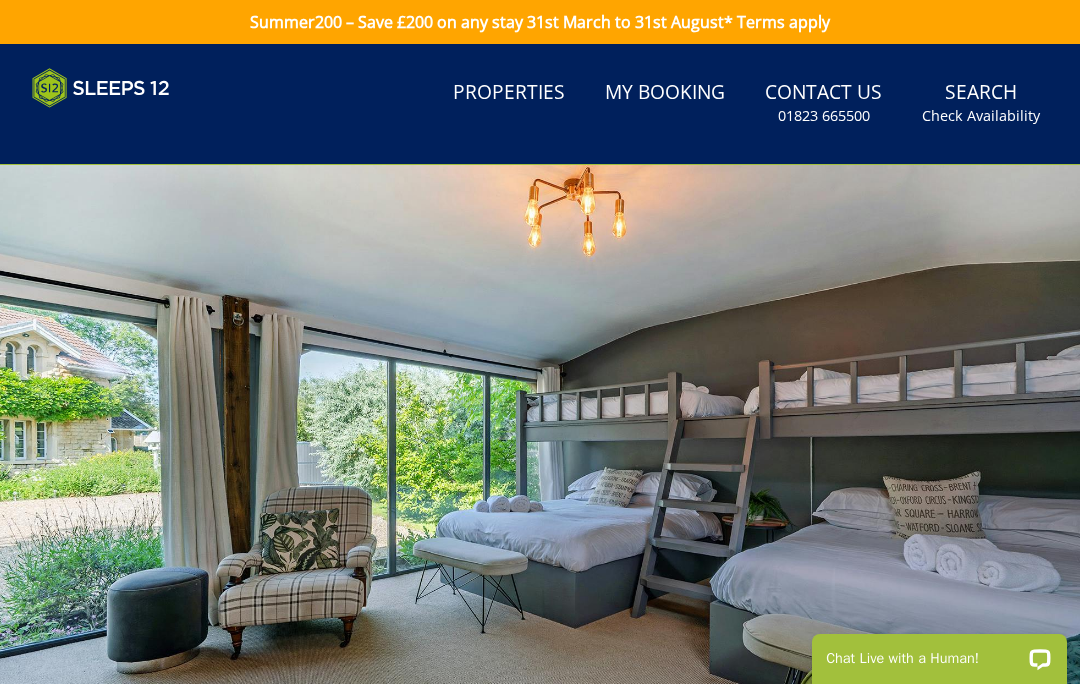 click on "Properties" at bounding box center [509, 93] 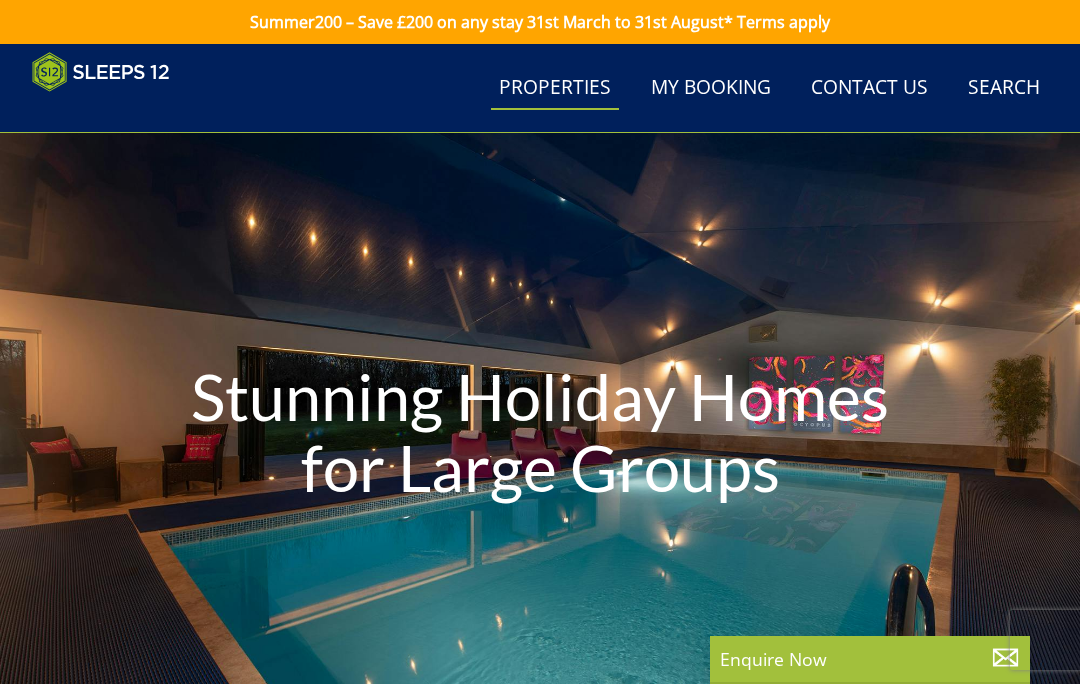 scroll, scrollTop: 0, scrollLeft: 11152, axis: horizontal 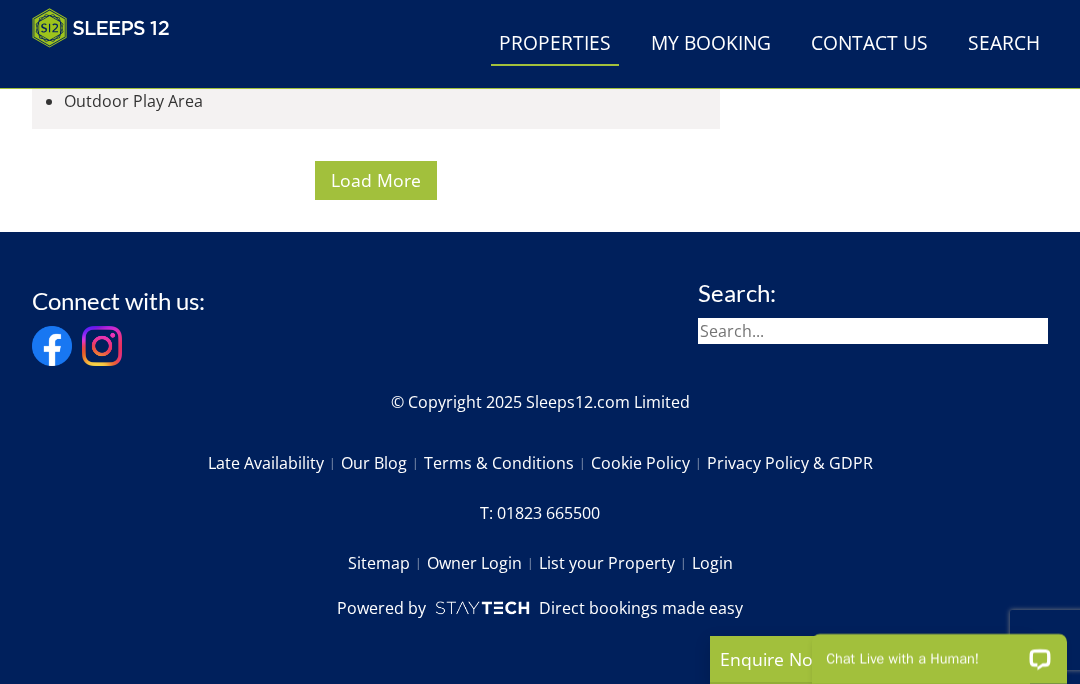 click on "Load More" at bounding box center [376, 180] 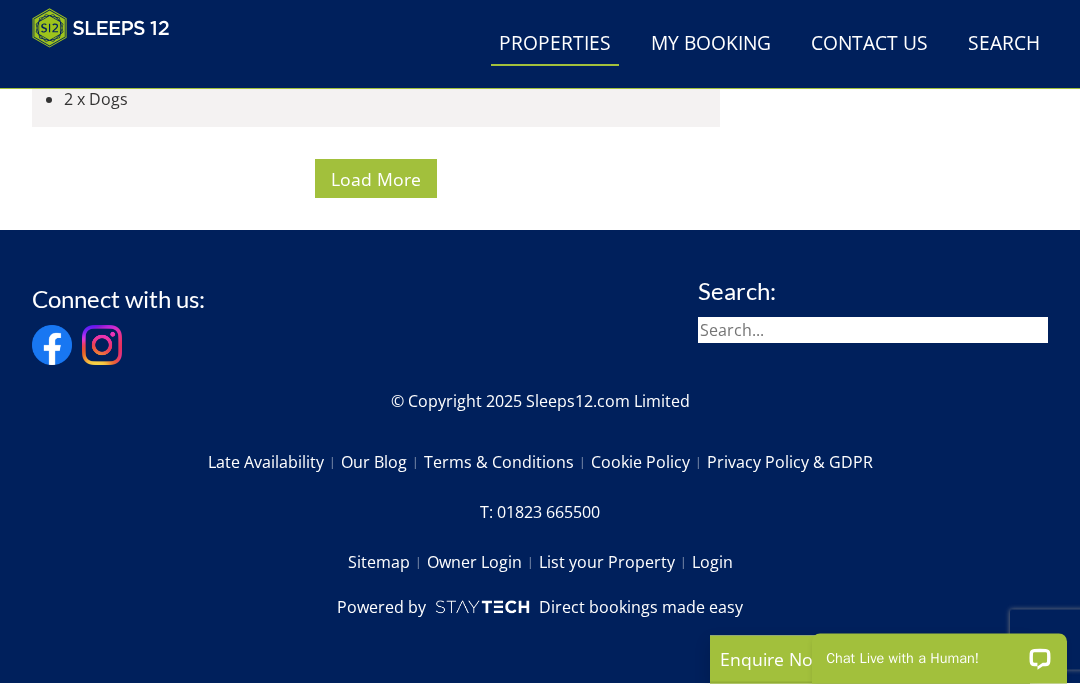 scroll, scrollTop: 23484, scrollLeft: 0, axis: vertical 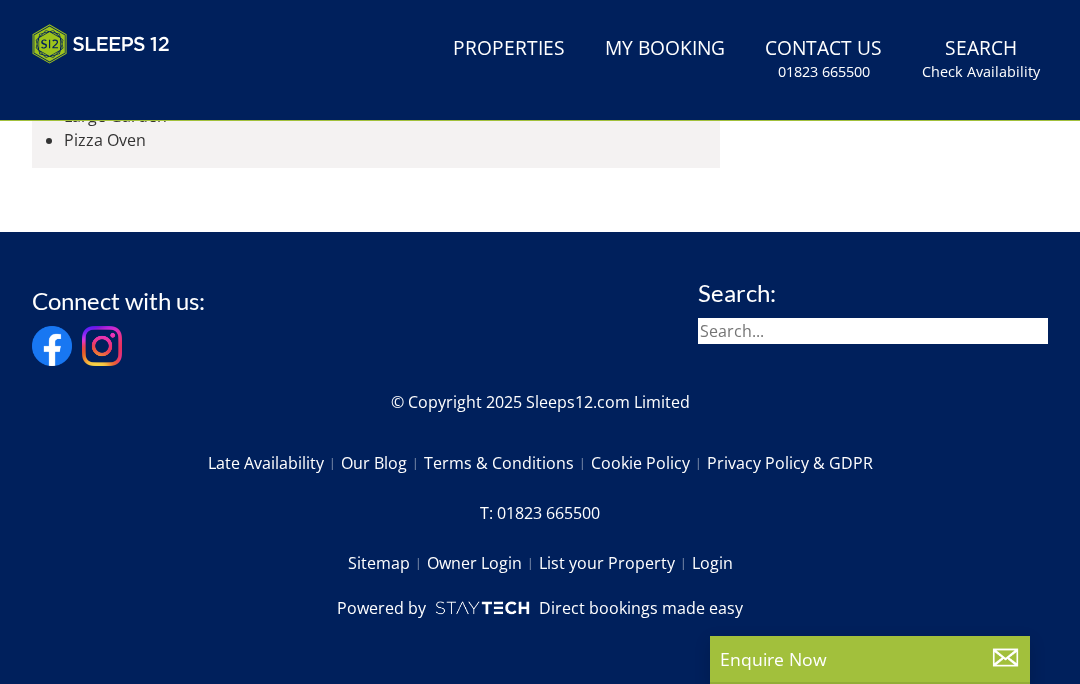 click on "Summer200 – Save £200 on any stay 31st March to 31st August* Terms apply
Search
Menu
Properties
My Booking
Contact Us  [PHONE]
Search  Check Availability
Guests
1
2
3
4
5
6
7
8
9
10
11
12
13
14
15
16
17
18
19
20
21
22
23
24
25
26
27
28
29
30
31
32
Date
03/08/[YEAR]
Search" at bounding box center (540, -3962) 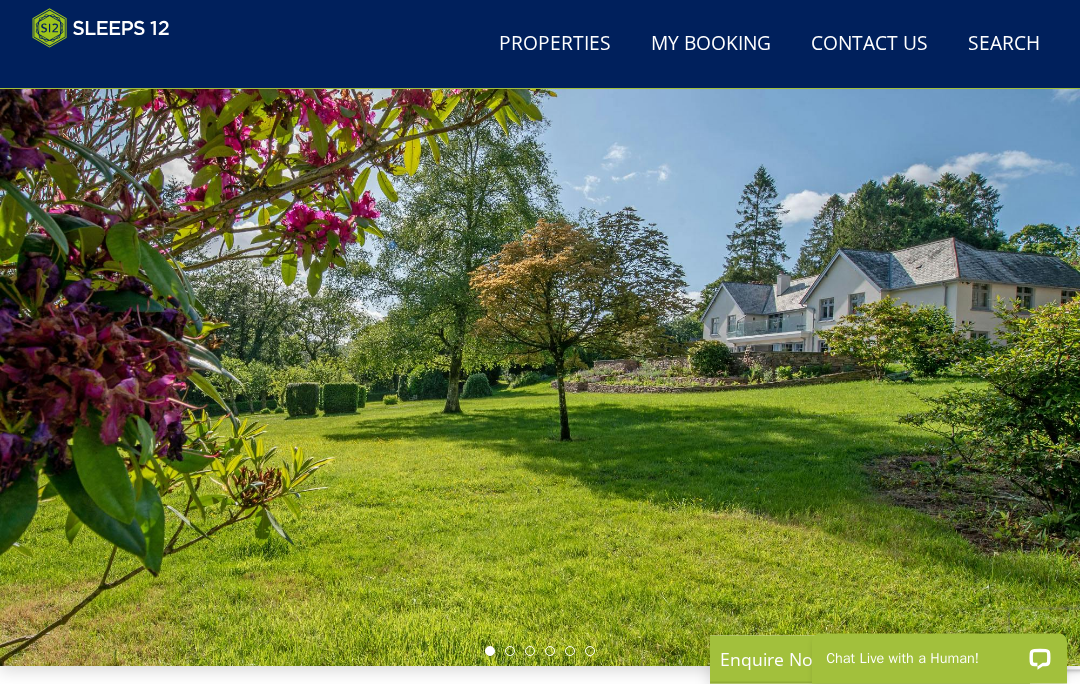 scroll, scrollTop: 0, scrollLeft: 0, axis: both 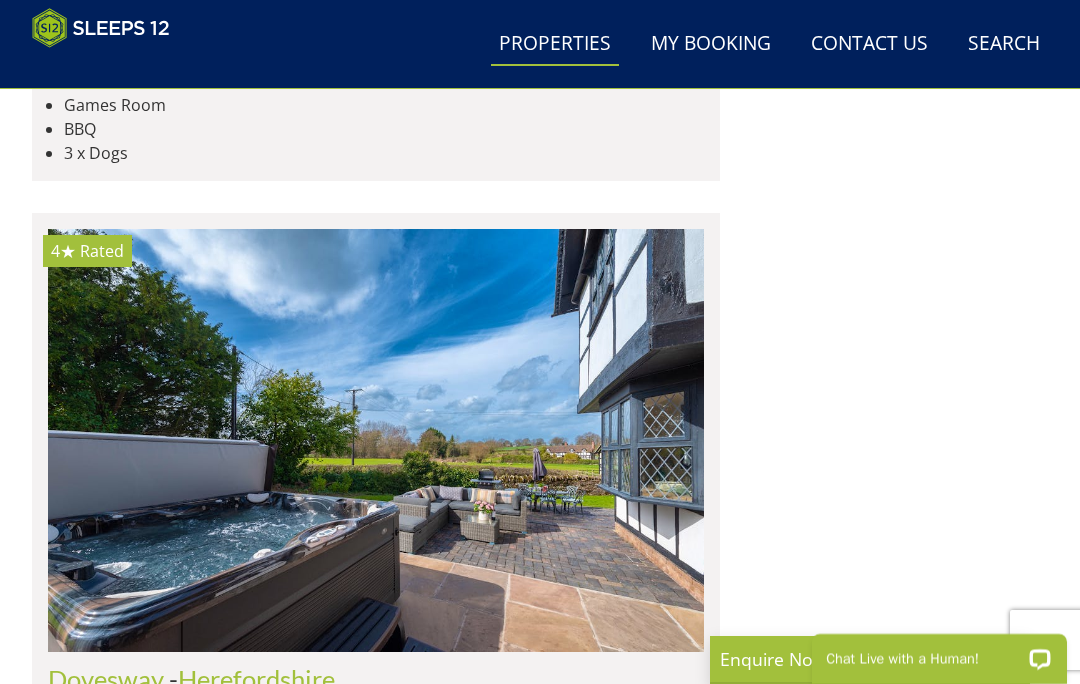 click on "Properties" at bounding box center (555, 44) 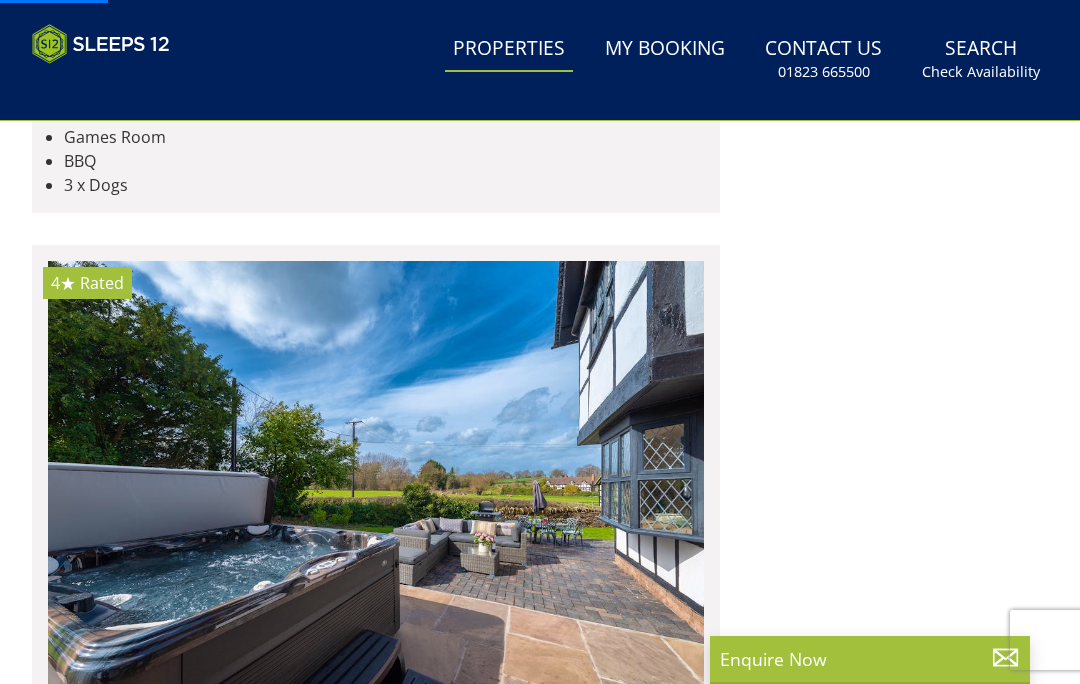 scroll, scrollTop: 0, scrollLeft: 0, axis: both 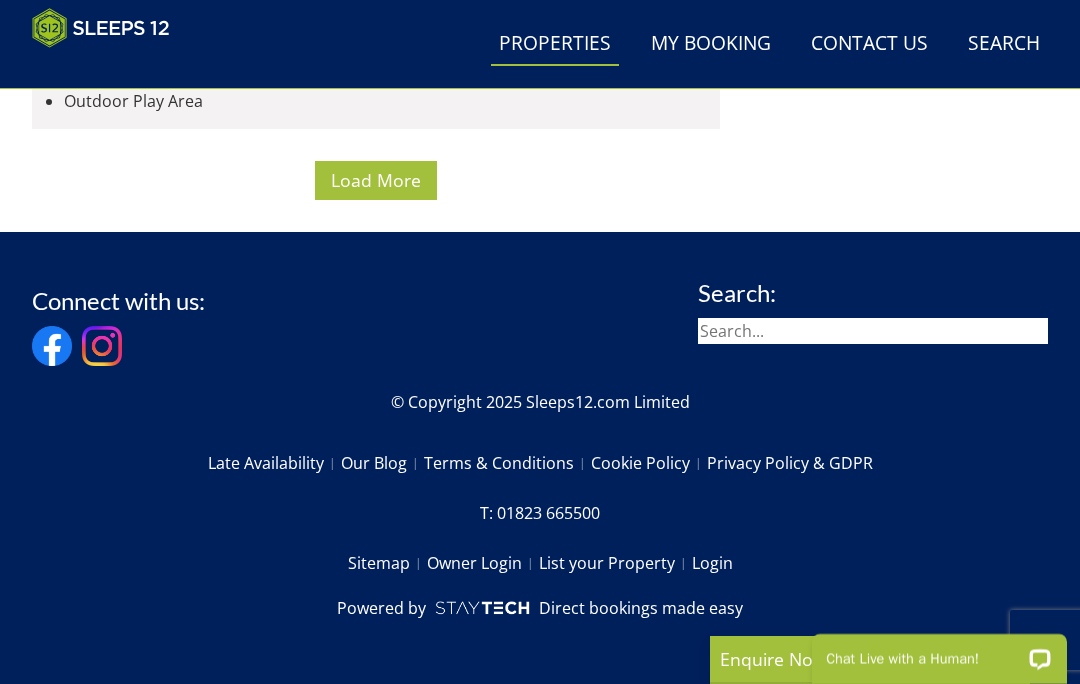 click on "Load More" at bounding box center (376, 180) 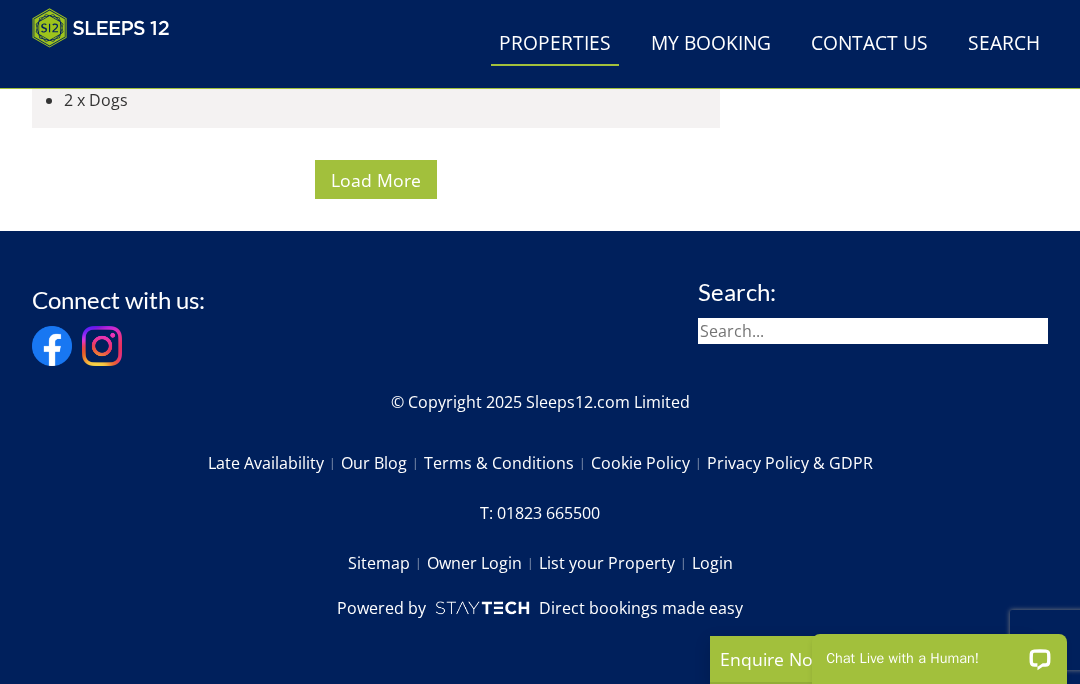 scroll, scrollTop: 26536, scrollLeft: 0, axis: vertical 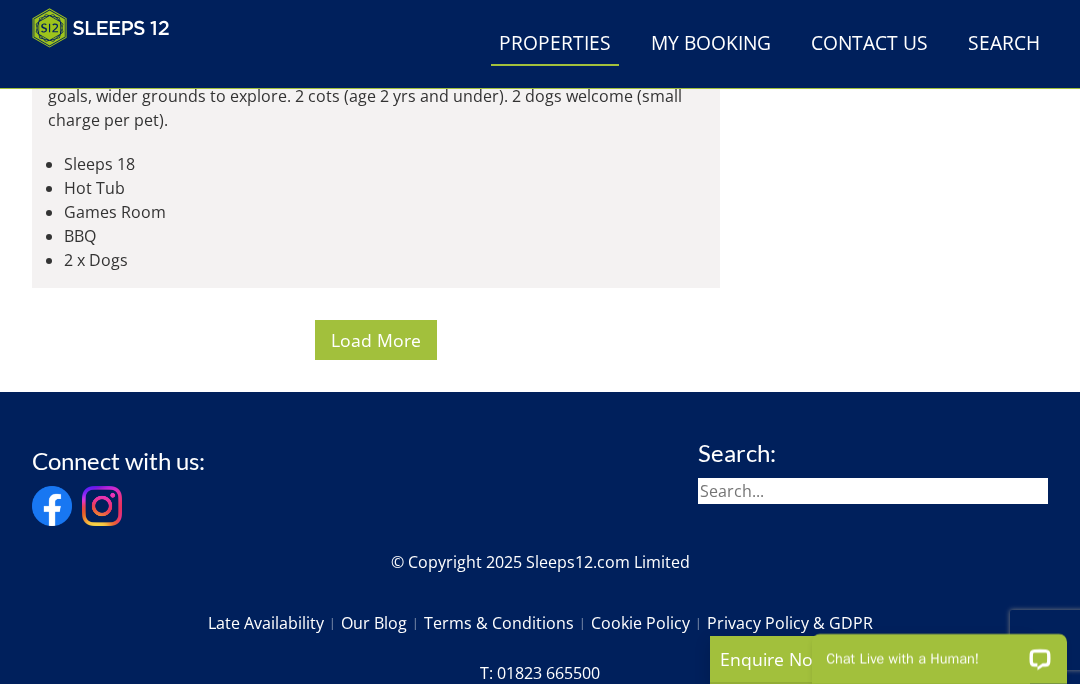 click on "Load More" at bounding box center [376, 340] 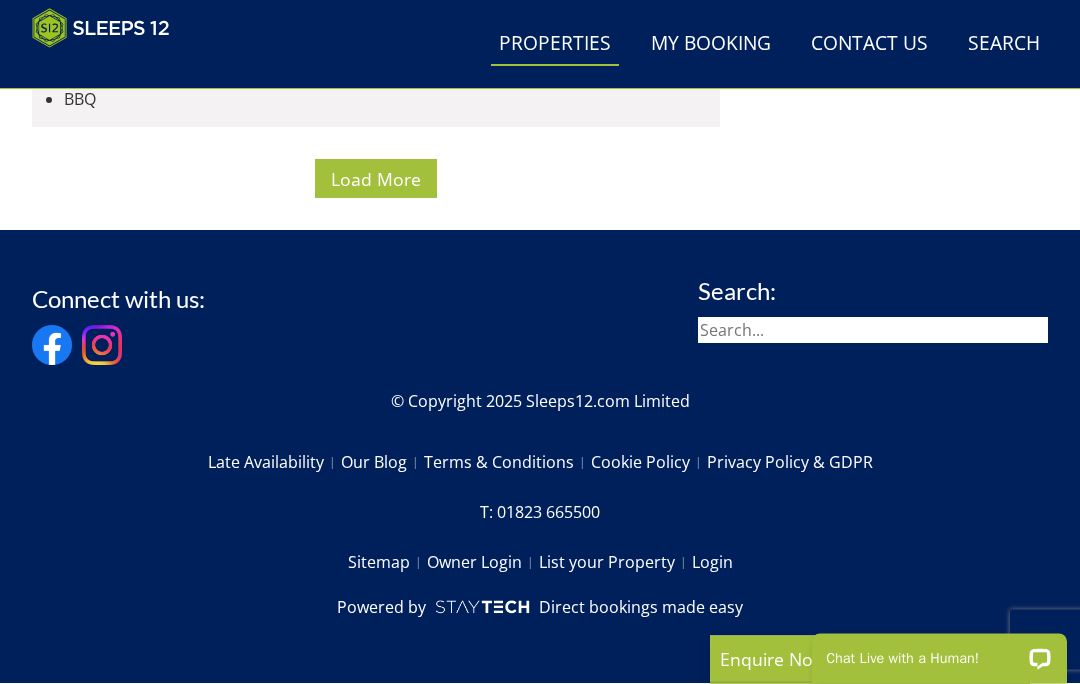 scroll, scrollTop: 47891, scrollLeft: 0, axis: vertical 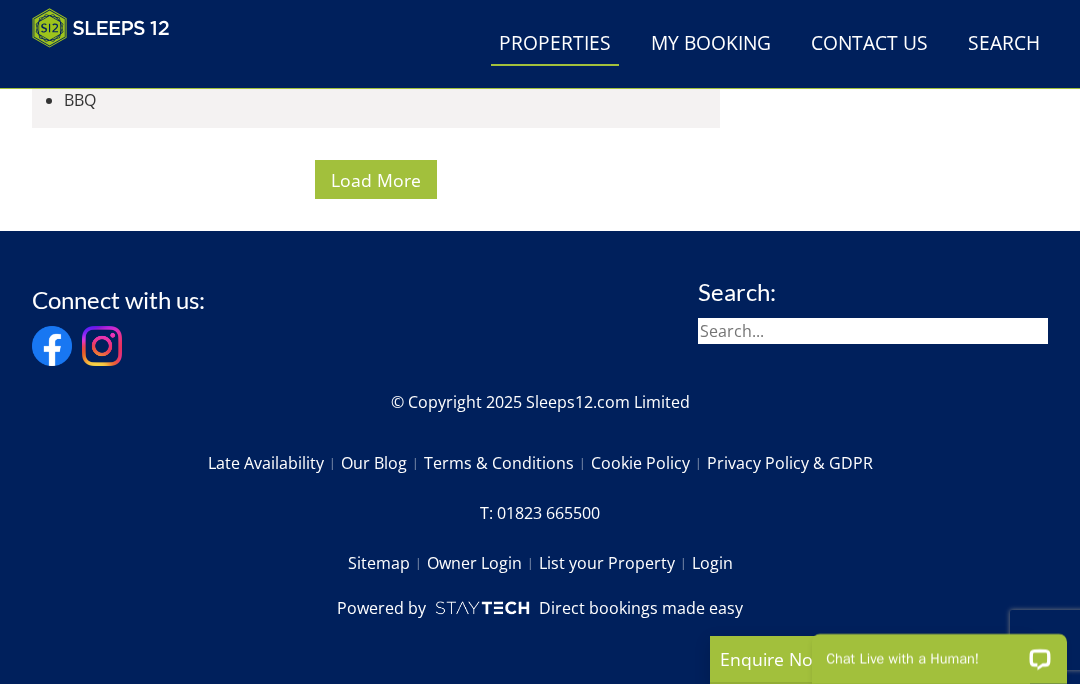 click on "Load More" at bounding box center (376, 180) 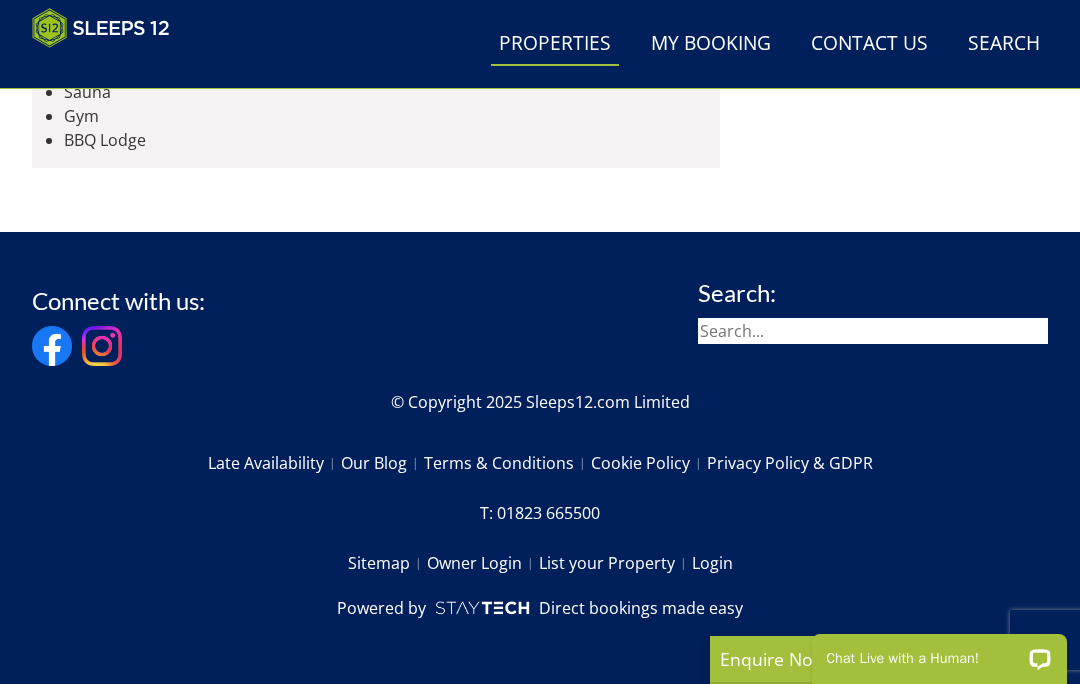 scroll, scrollTop: 58855, scrollLeft: 0, axis: vertical 